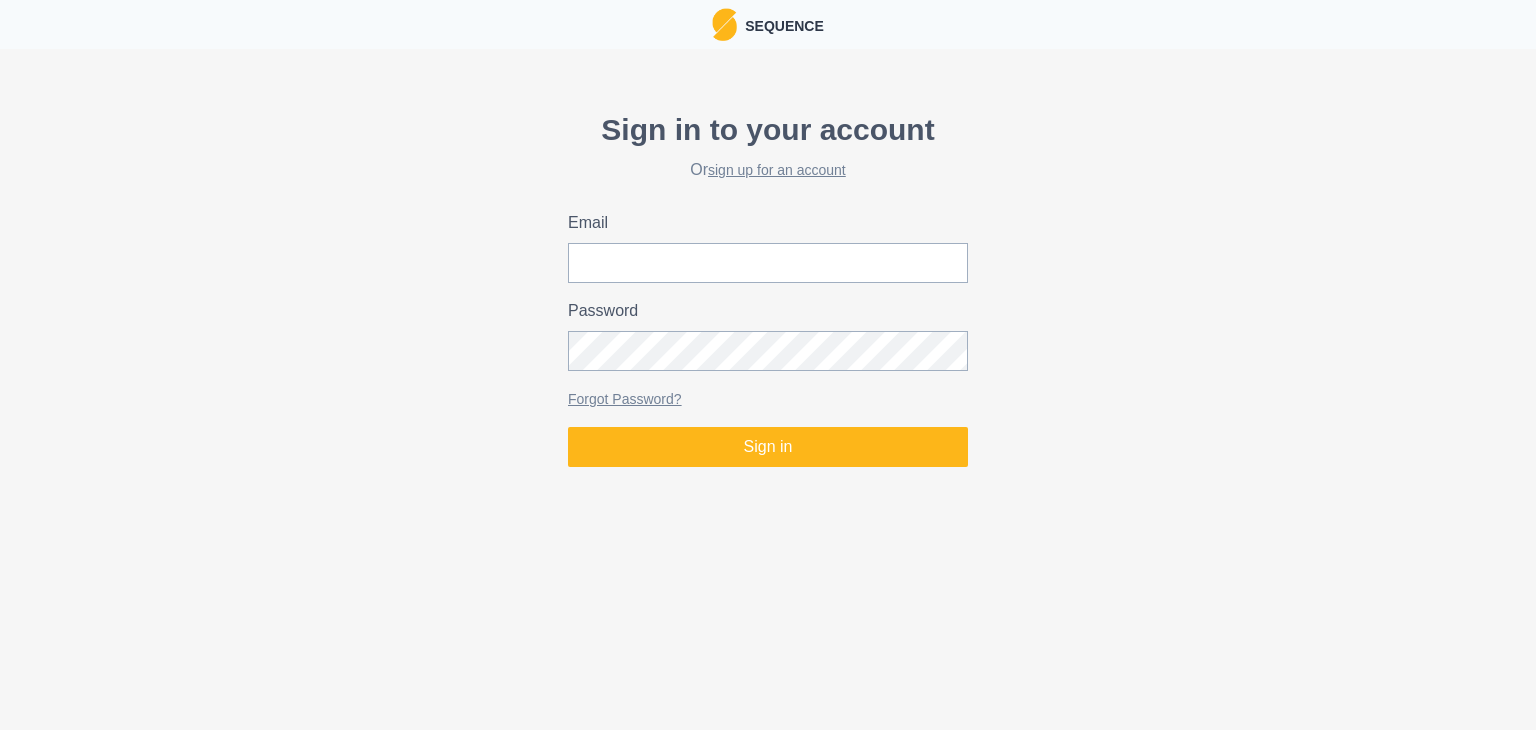 scroll, scrollTop: 0, scrollLeft: 0, axis: both 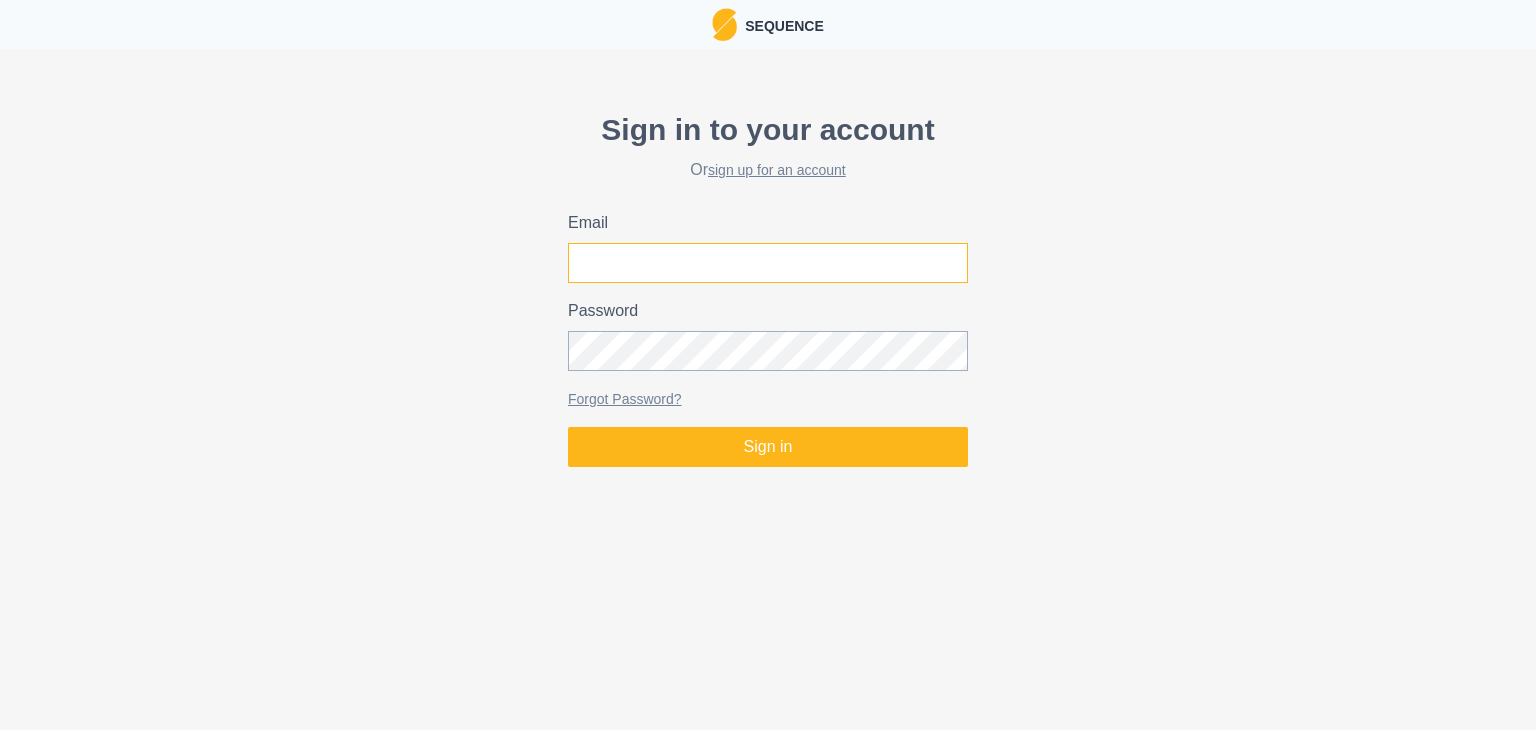 click on "Email" at bounding box center (768, 263) 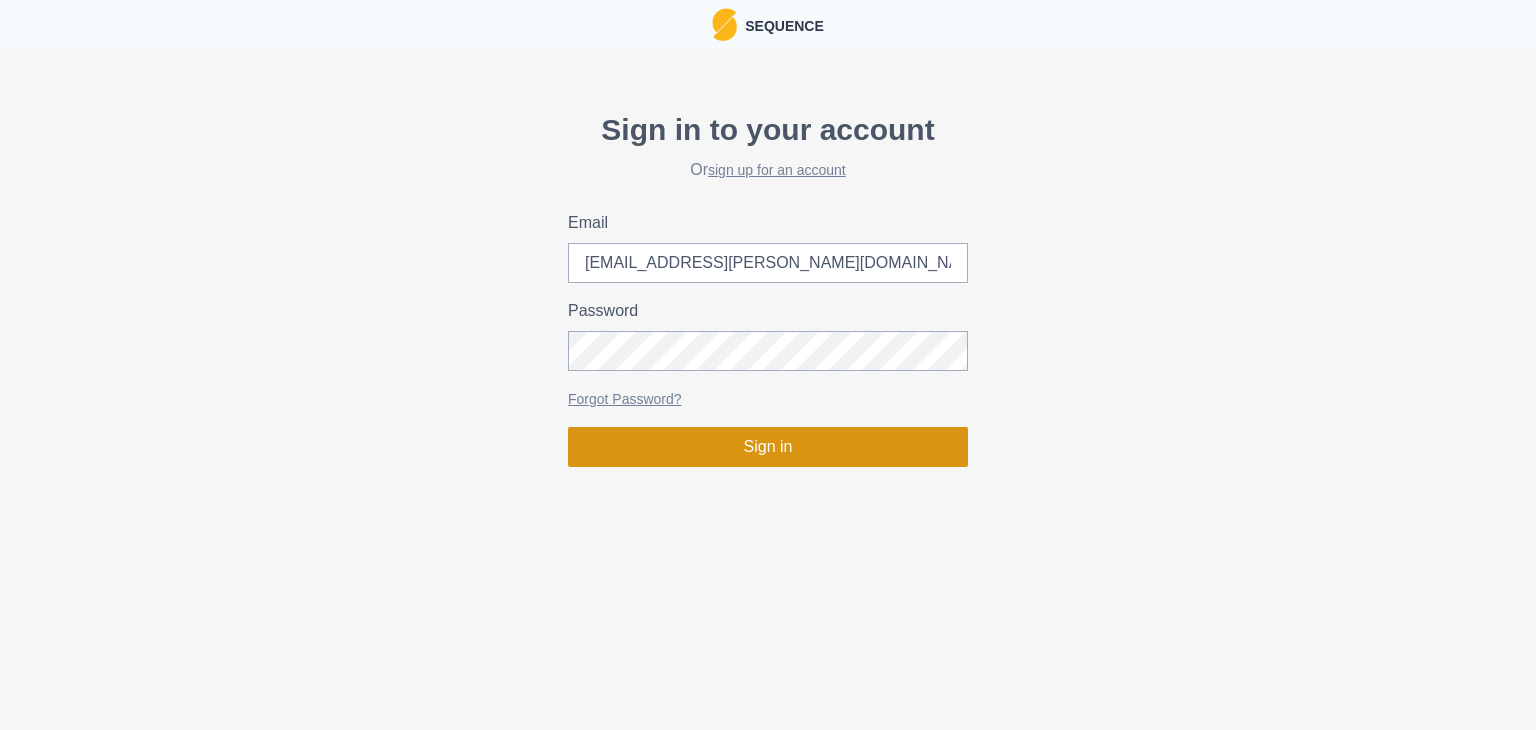 click on "Sign in" at bounding box center (768, 447) 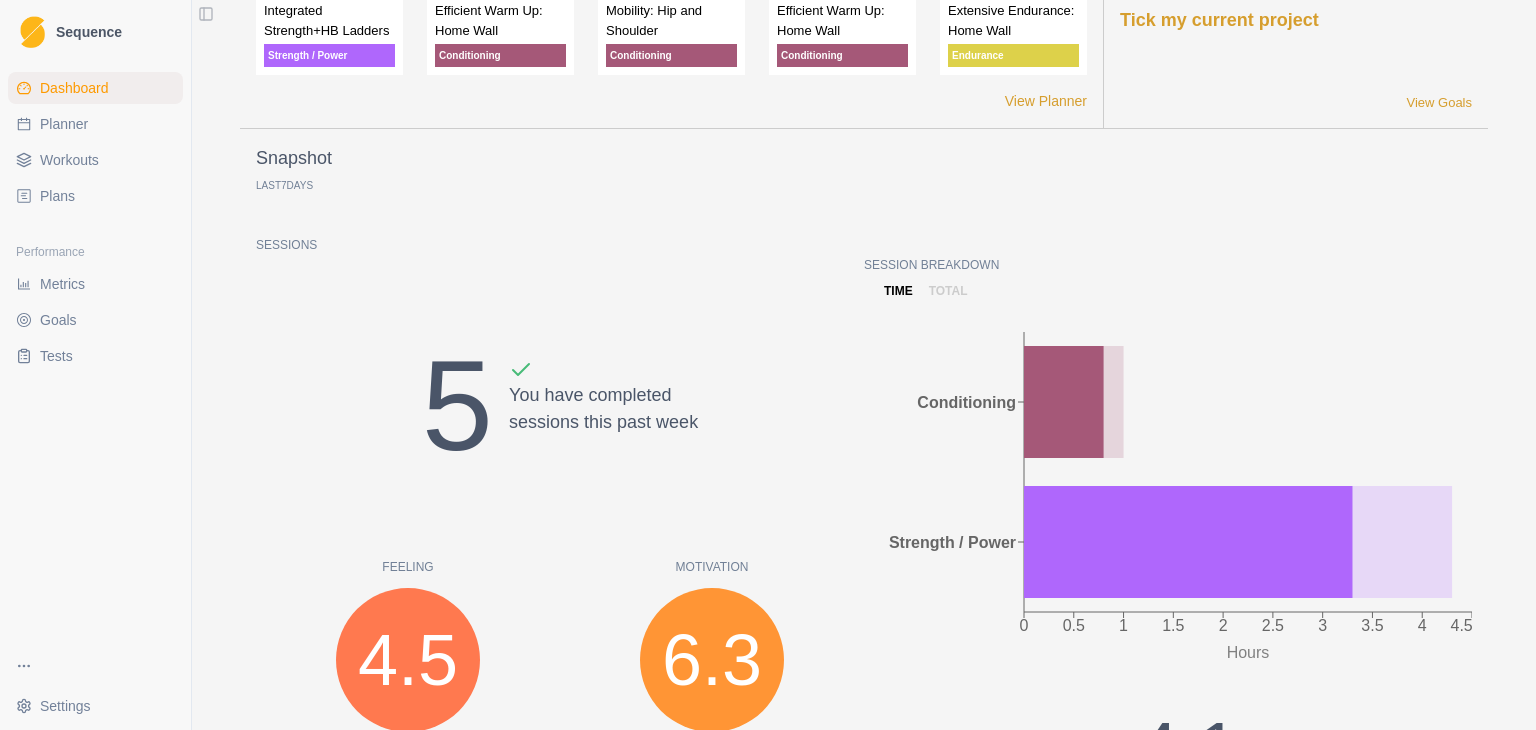 scroll, scrollTop: 28, scrollLeft: 0, axis: vertical 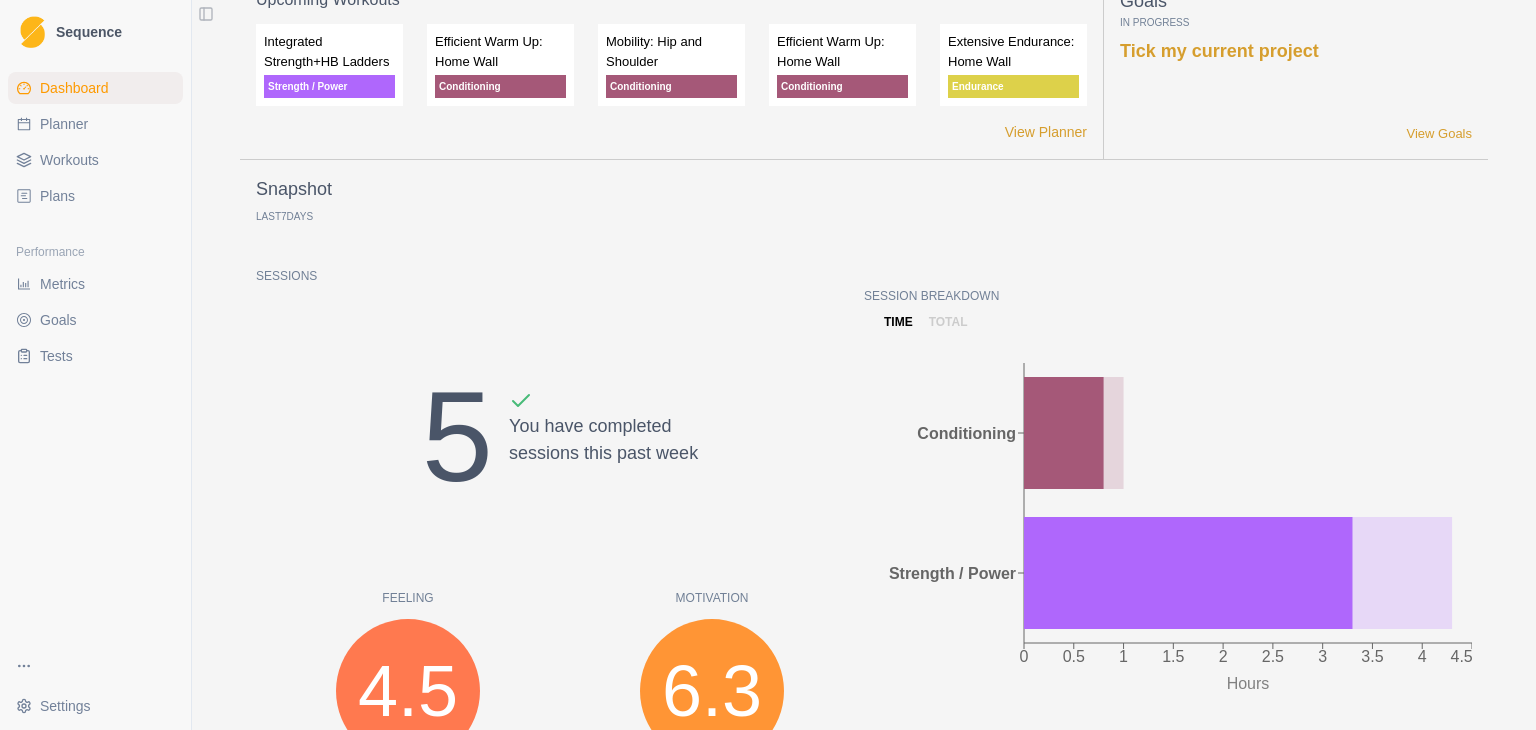 click on "Metrics" at bounding box center (62, 284) 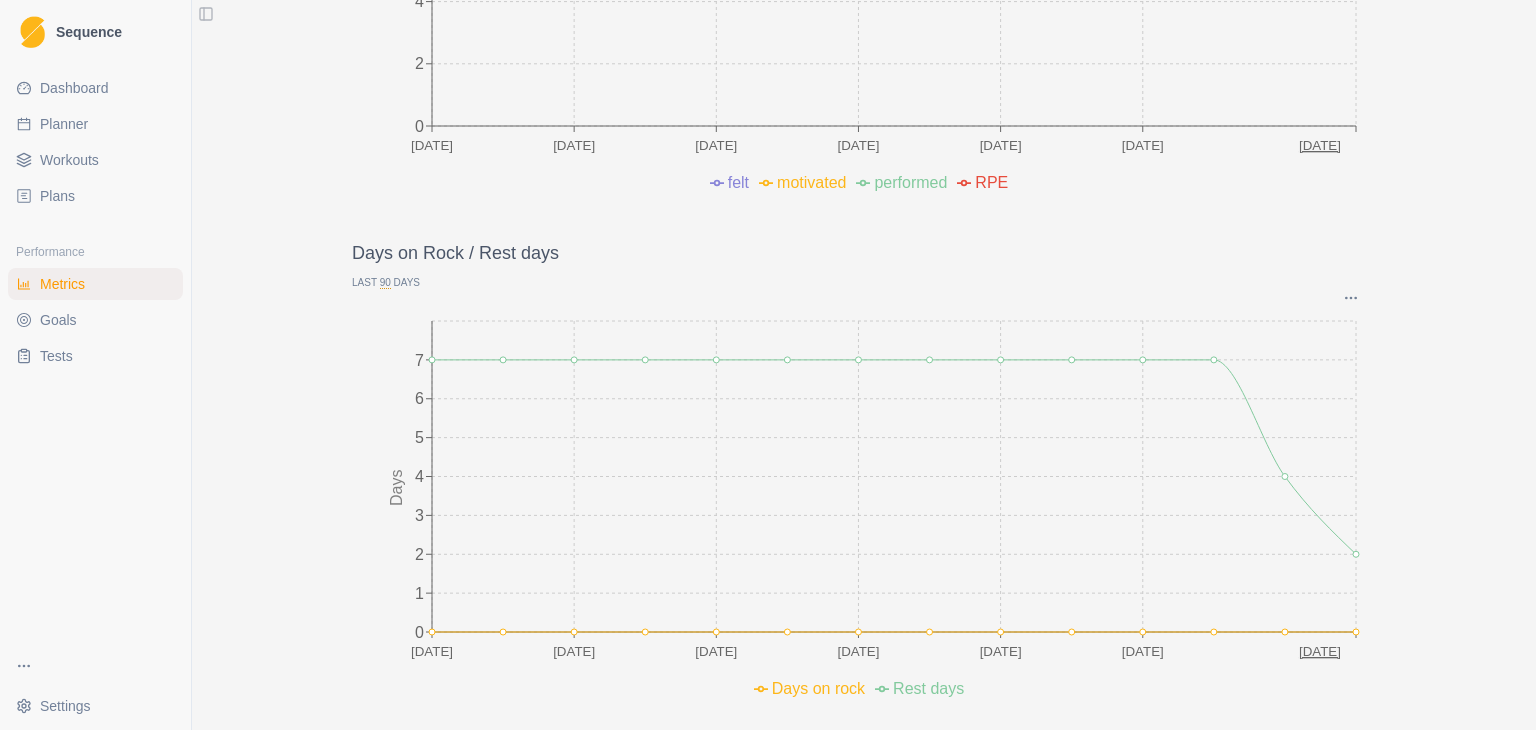 scroll, scrollTop: 799, scrollLeft: 0, axis: vertical 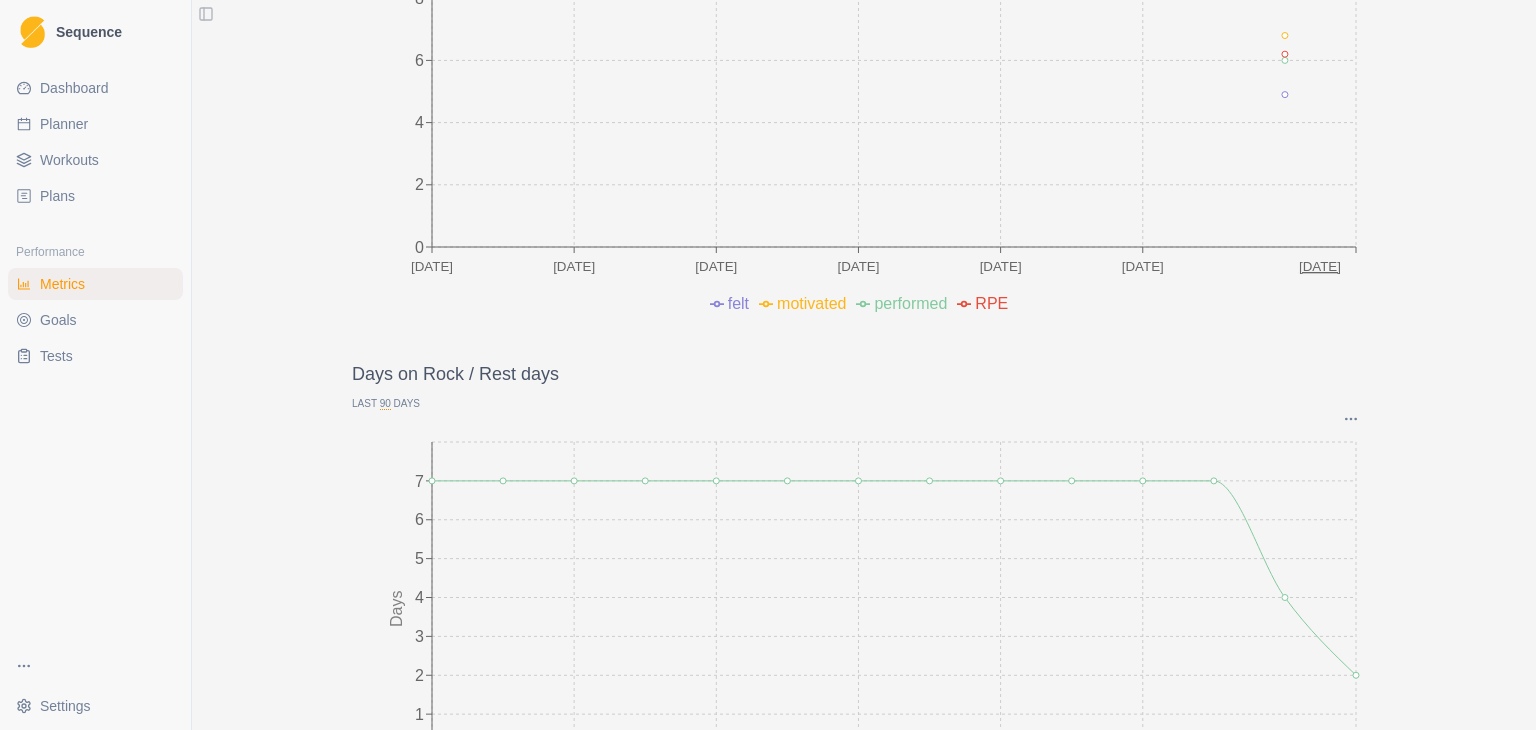 click on "Goals" at bounding box center (95, 320) 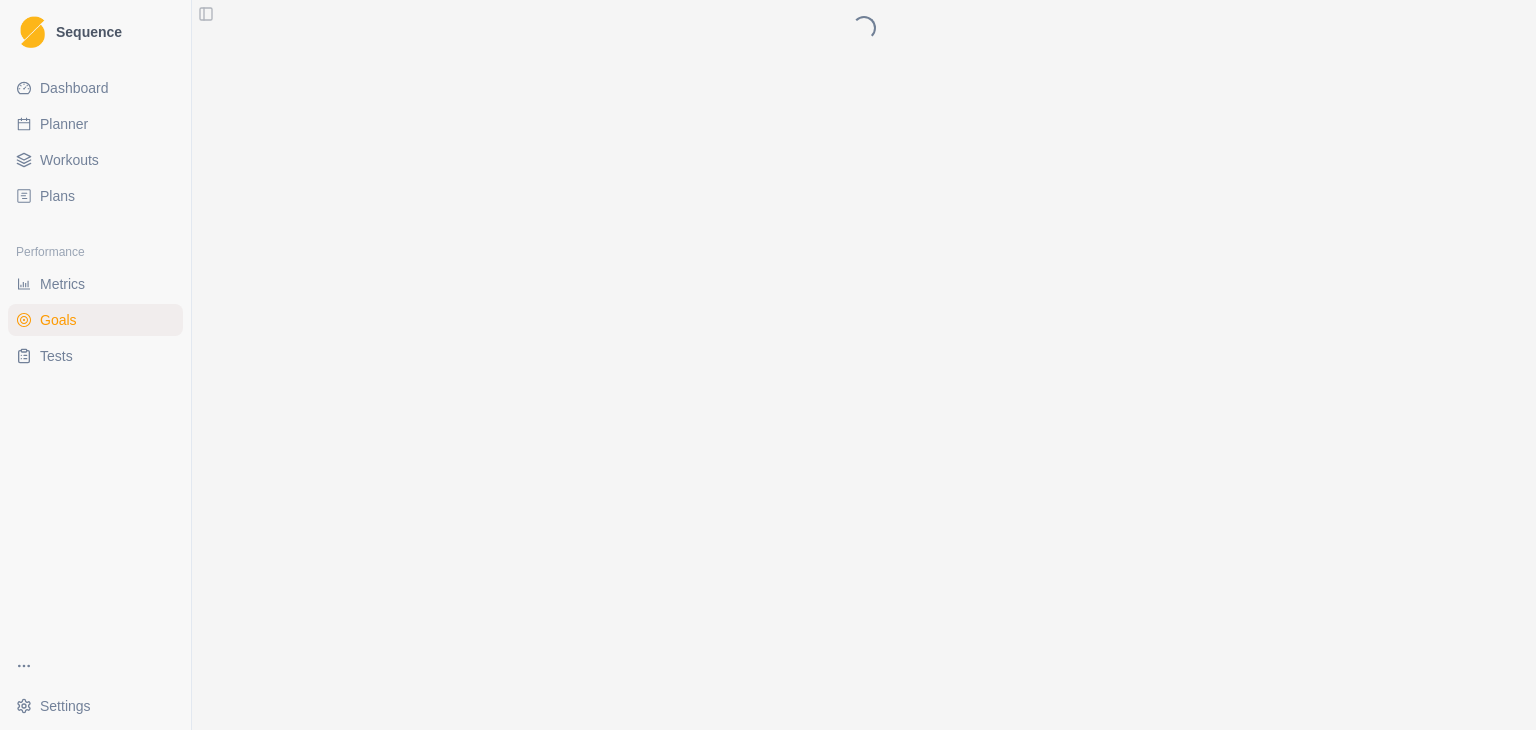 scroll, scrollTop: 0, scrollLeft: 0, axis: both 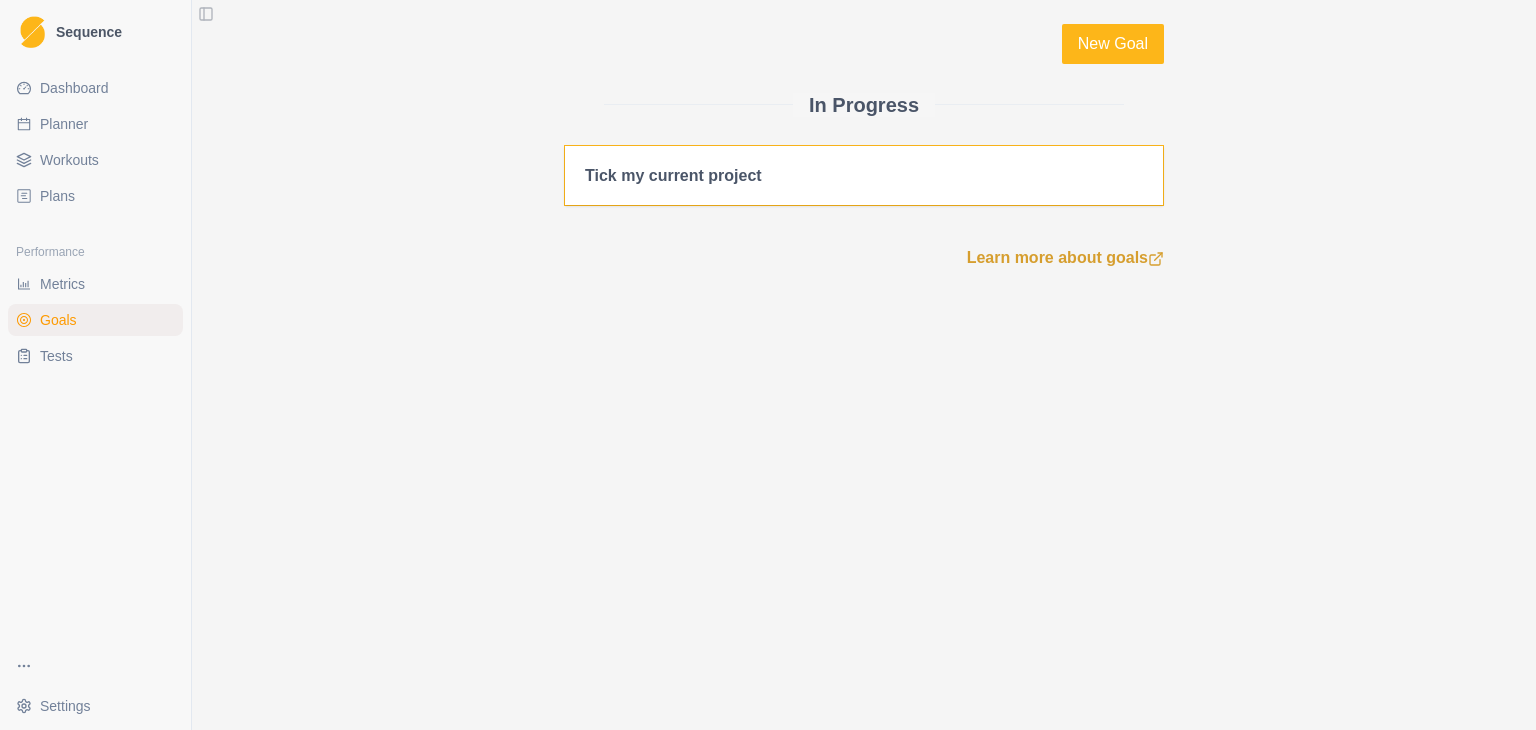 click on "Tick my current project" at bounding box center (864, 175) 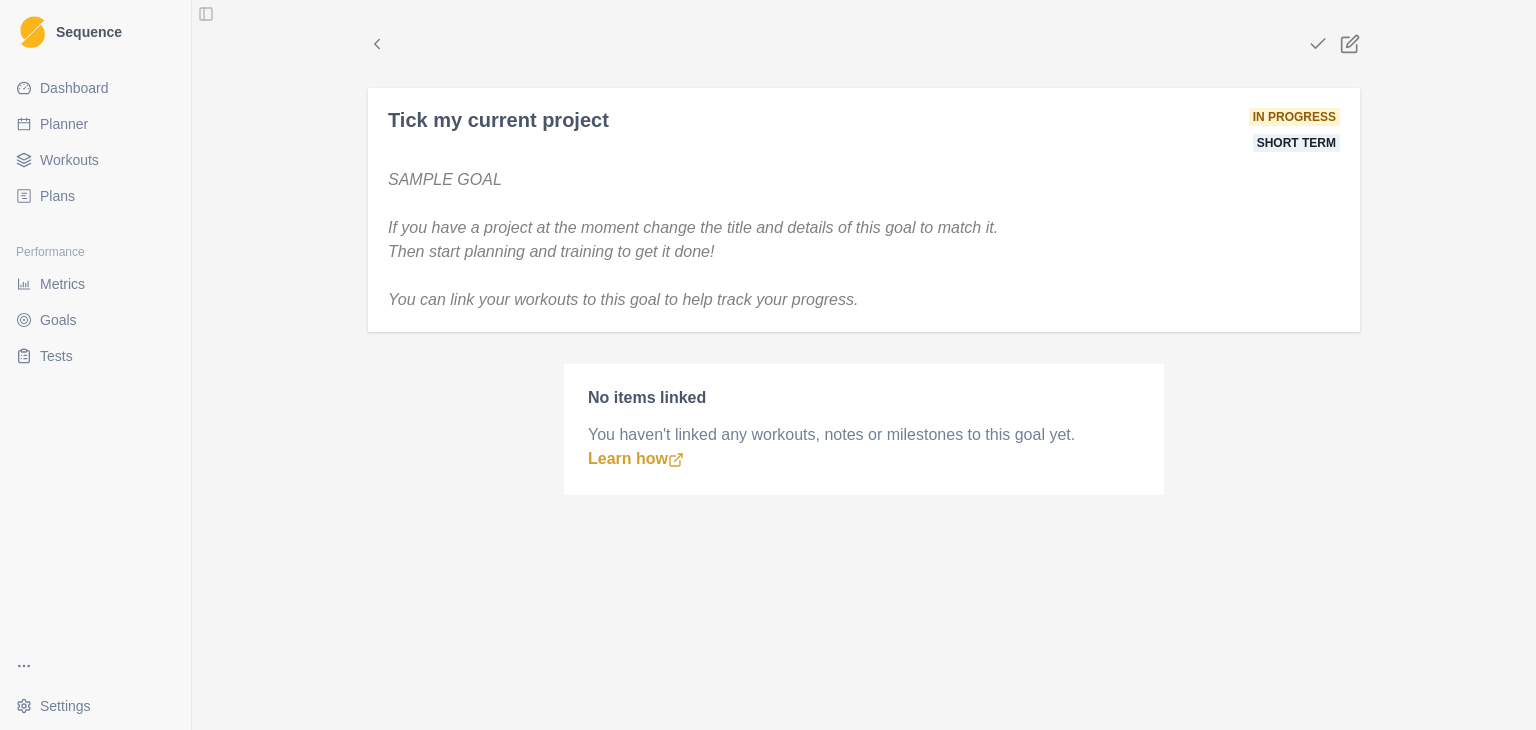 click on "Tests" at bounding box center (56, 356) 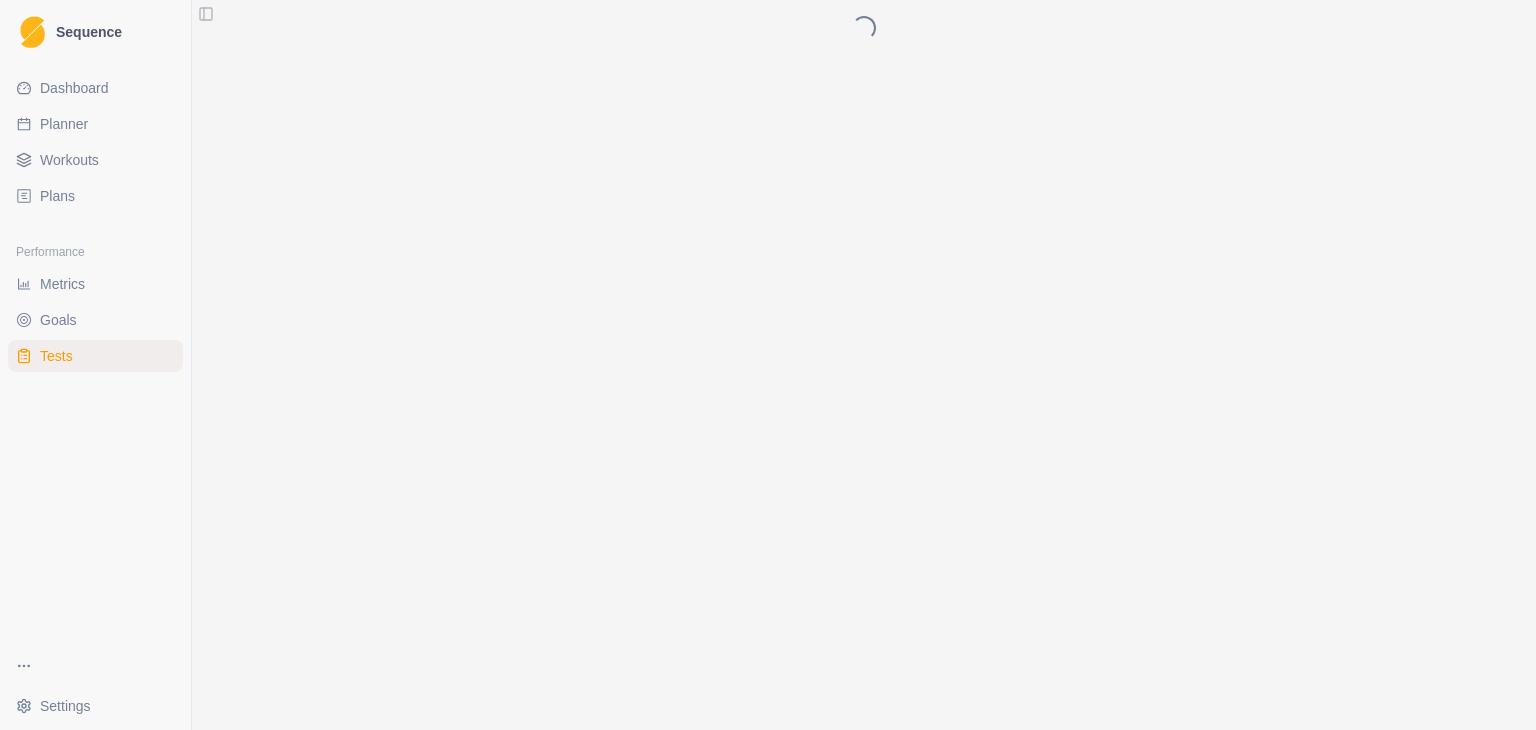click on "Tests" at bounding box center [56, 356] 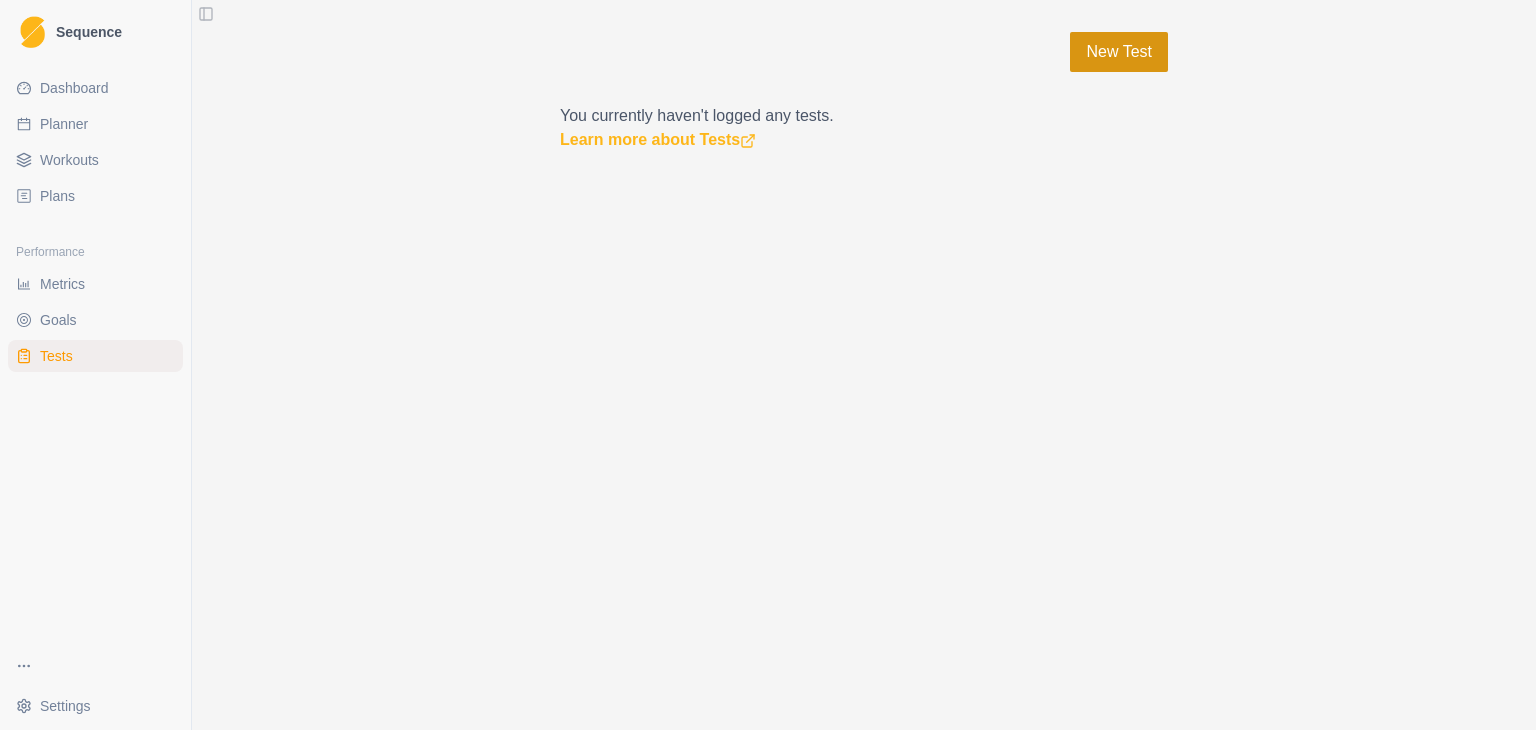 click on "New Test" at bounding box center (1119, 52) 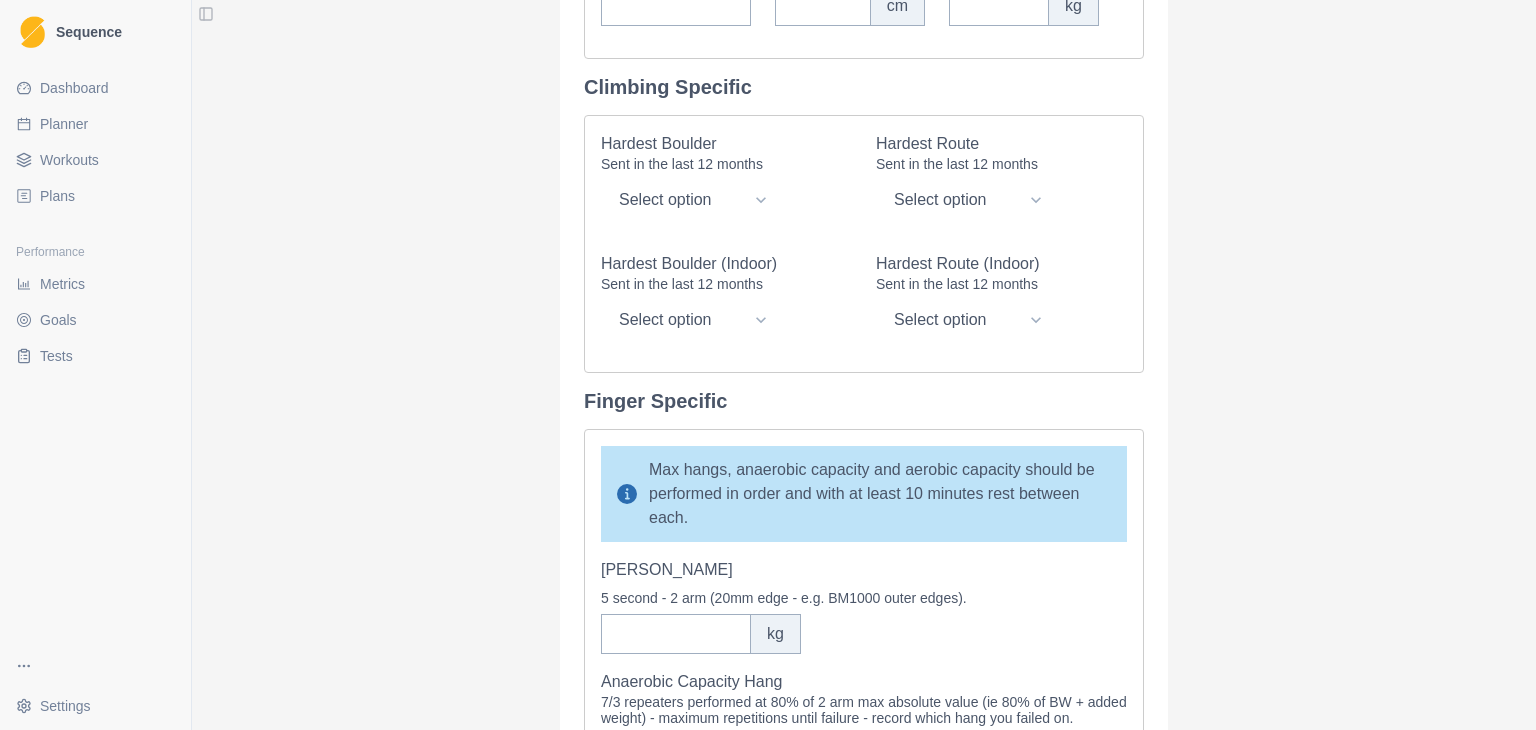 scroll, scrollTop: 72, scrollLeft: 0, axis: vertical 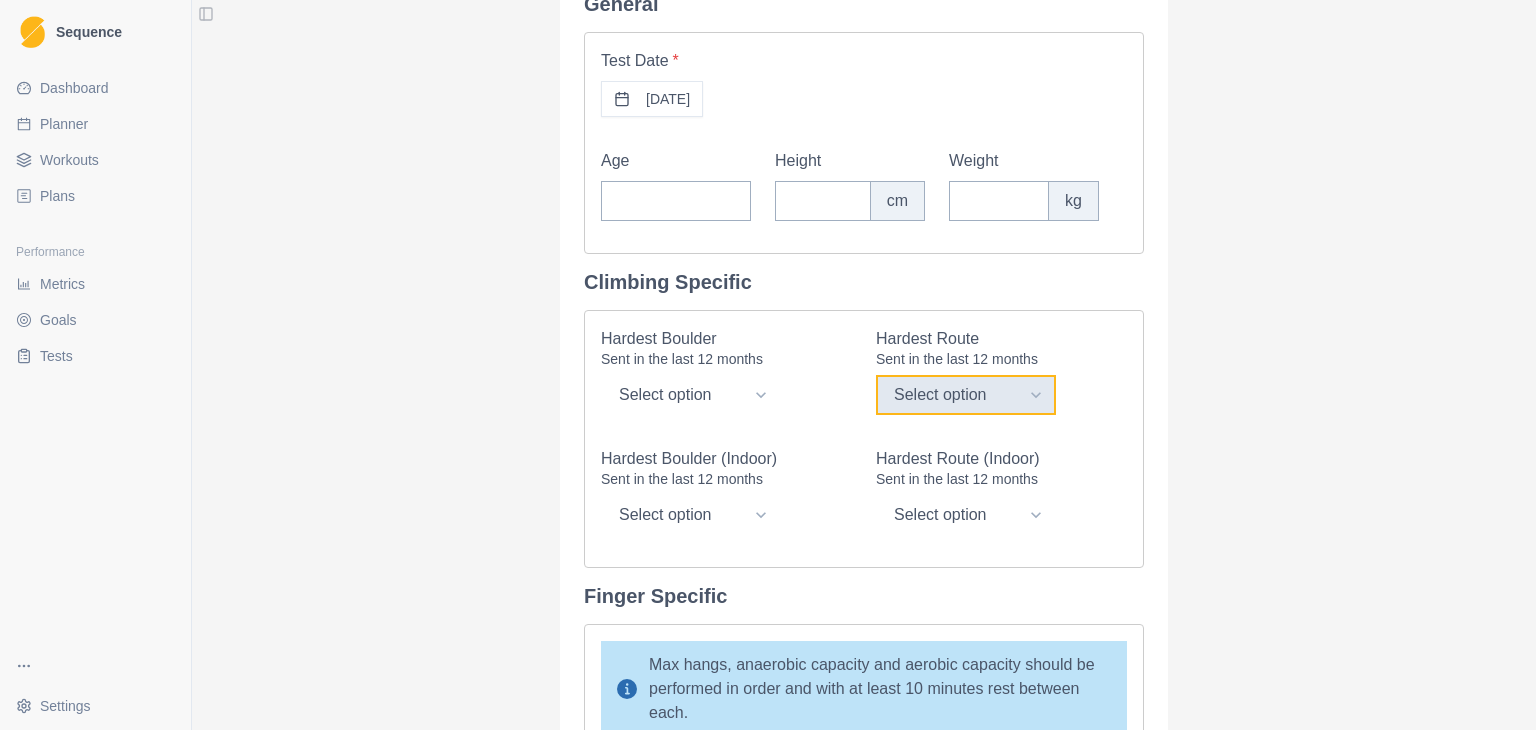 click on "Select option 20/6b+ 21/6c 22/6c+ 23/7a 24/7a+ 25/7b 26/7b+ 27/7c 28/7c+ 29/8a 30/8a+ 31/8b 32/8b+ 33/8c 34/8c+ 35/9a 36/9a+ 37/9b 38/9b+ 39/9c" at bounding box center (966, 395) 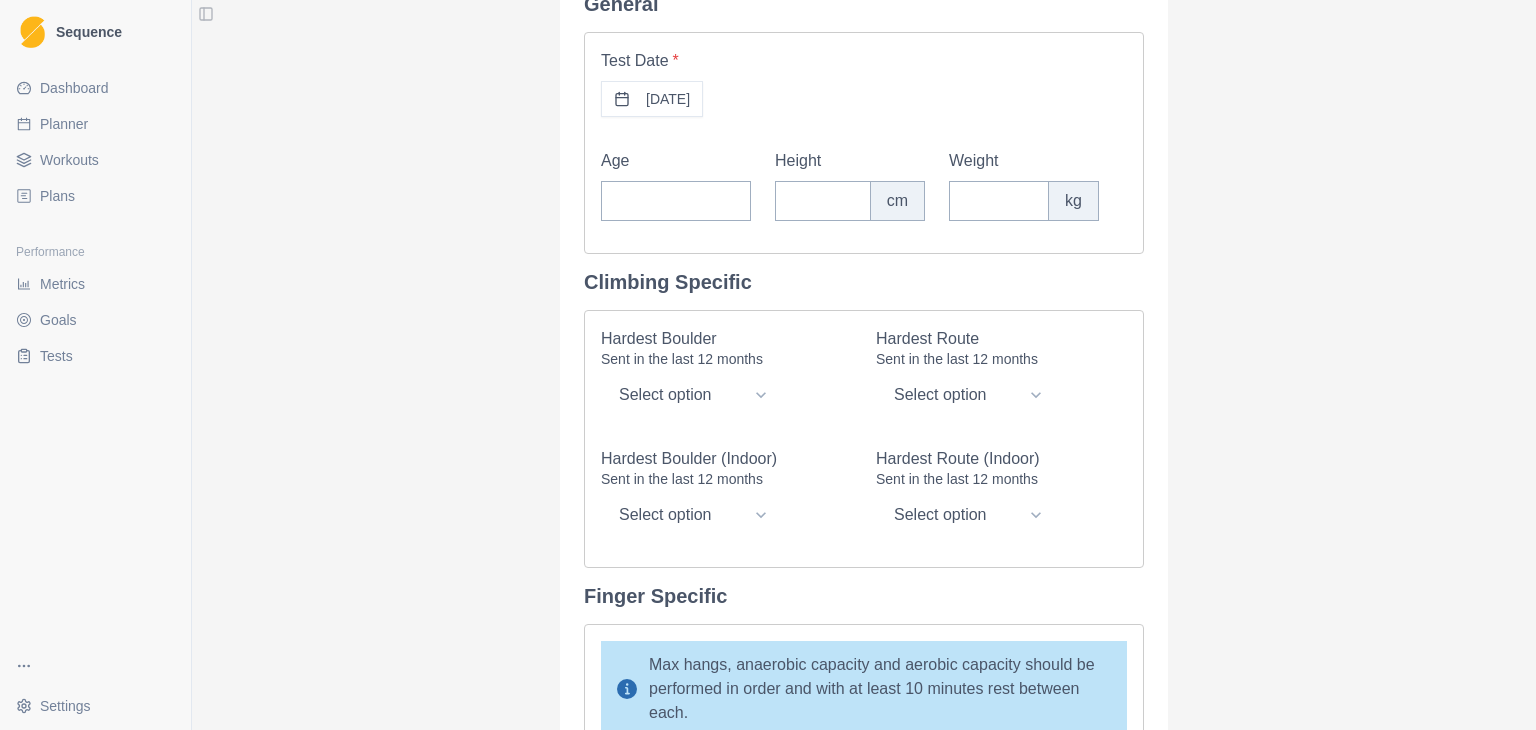click on "General Test Date * [DATE] Age Height cm Weight kg Climbing Specific Hardest Boulder Sent in the last 12 months Select option V0 V1 V2 V3 V4 V5 V6 V7 V8 V9 V10 V11 V12 V13 V14 V15 V16 Hardest Route Sent in the last 12 months Select option 20/6b+ 21/6c 22/6c+ 23/7a 24/7a+ 25/7b 26/7b+ 27/7c 28/7c+ 29/8a 30/8a+ 31/8b 32/8b+ 33/8c 34/8c+ 35/9a 36/9a+ 37/9b 38/9b+ 39/9c Hardest Boulder (Indoor) Sent in the last 12 months Select option V0 V1 V2 V3 V4 V5 V6 V7 V8 V9 V10 V11 V12 V13 V14 V15 V16 Hardest Route (Indoor) Sent in the last 12 months Select option 20/6b+ 21/6c 22/6c+ 23/7a 24/7a+ 25/7b 26/7b+ 27/7c 28/7c+ 29/8a 30/8a+ 31/8b 32/8b+ 33/8c 34/8c+ 35/9a 36/9a+ 37/9b 38/9b+ 39/9c Finger Specific Max hangs, anaerobic capacity and aerobic capacity should be performed in order and with at least 10 minutes rest between each. Max Hang 5 second - 2 arm (20mm edge - e.g. BM1000 outer edges). kg Anaerobic Capacity Hang reps Aerobic Capacity Hang Hang until failure with 60% of 2 arm max absolute value. seconds kg kg" at bounding box center (864, 365) 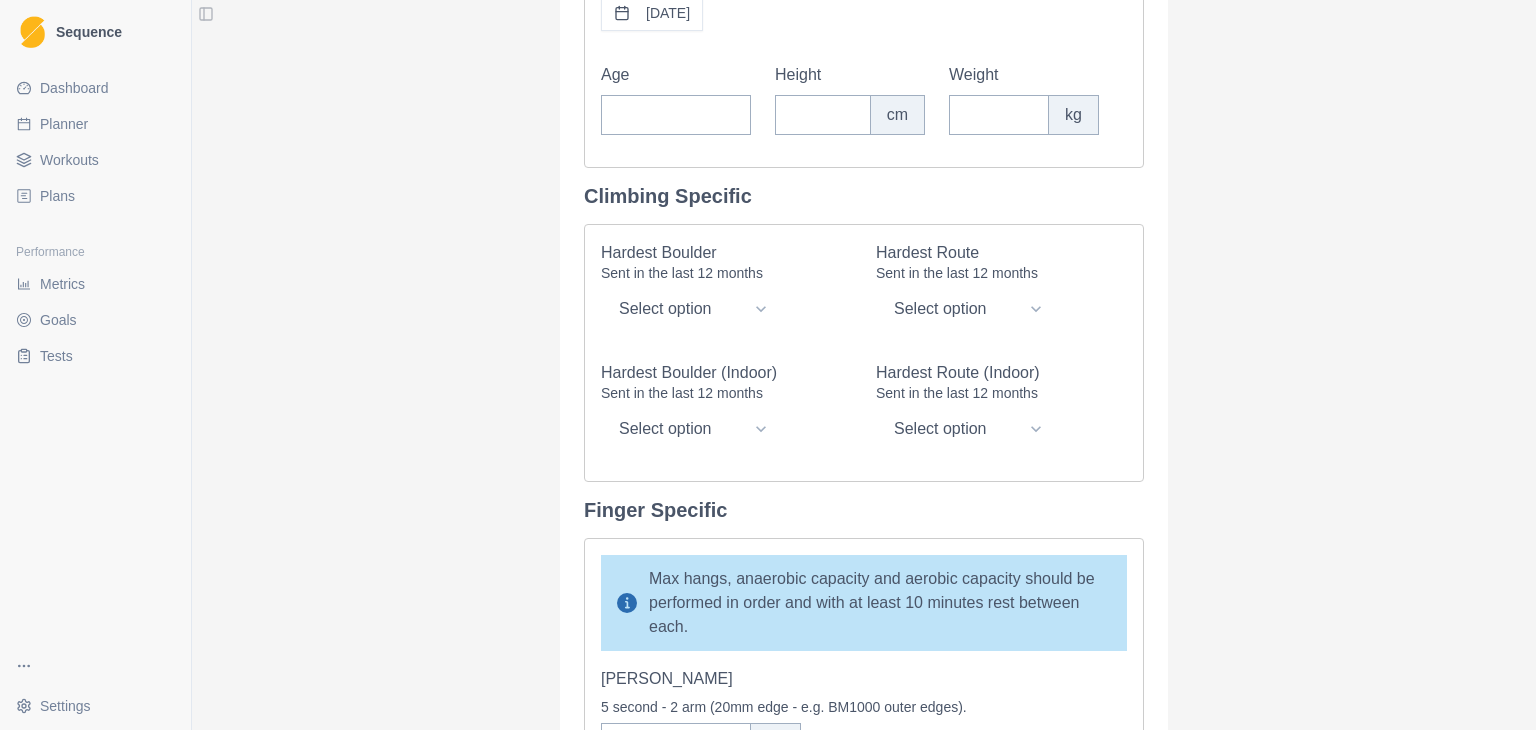 scroll, scrollTop: 160, scrollLeft: 0, axis: vertical 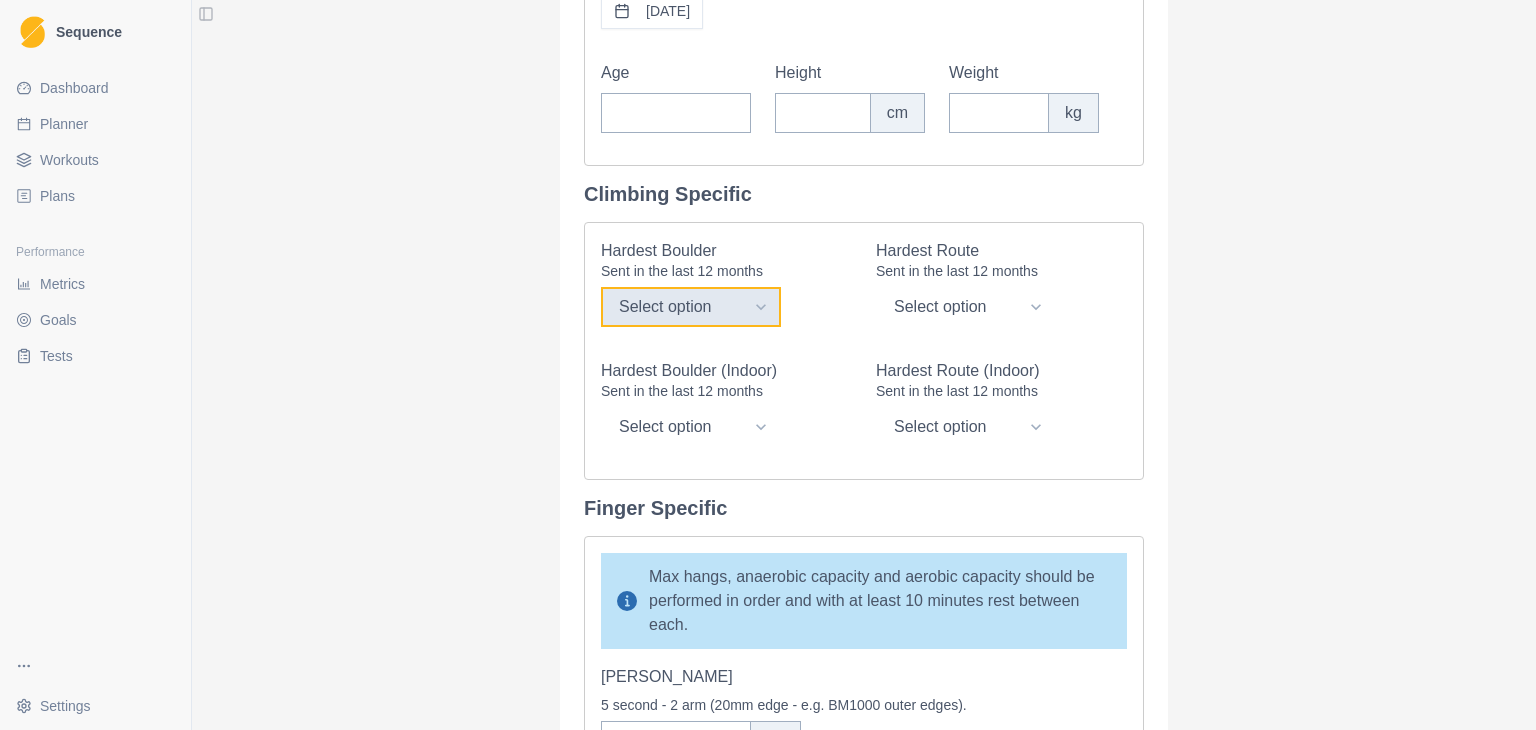 click on "Select option V0 V1 V2 V3 V4 V5 V6 V7 V8 V9 V10 V11 V12 V13 V14 V15 V16" at bounding box center [691, 307] 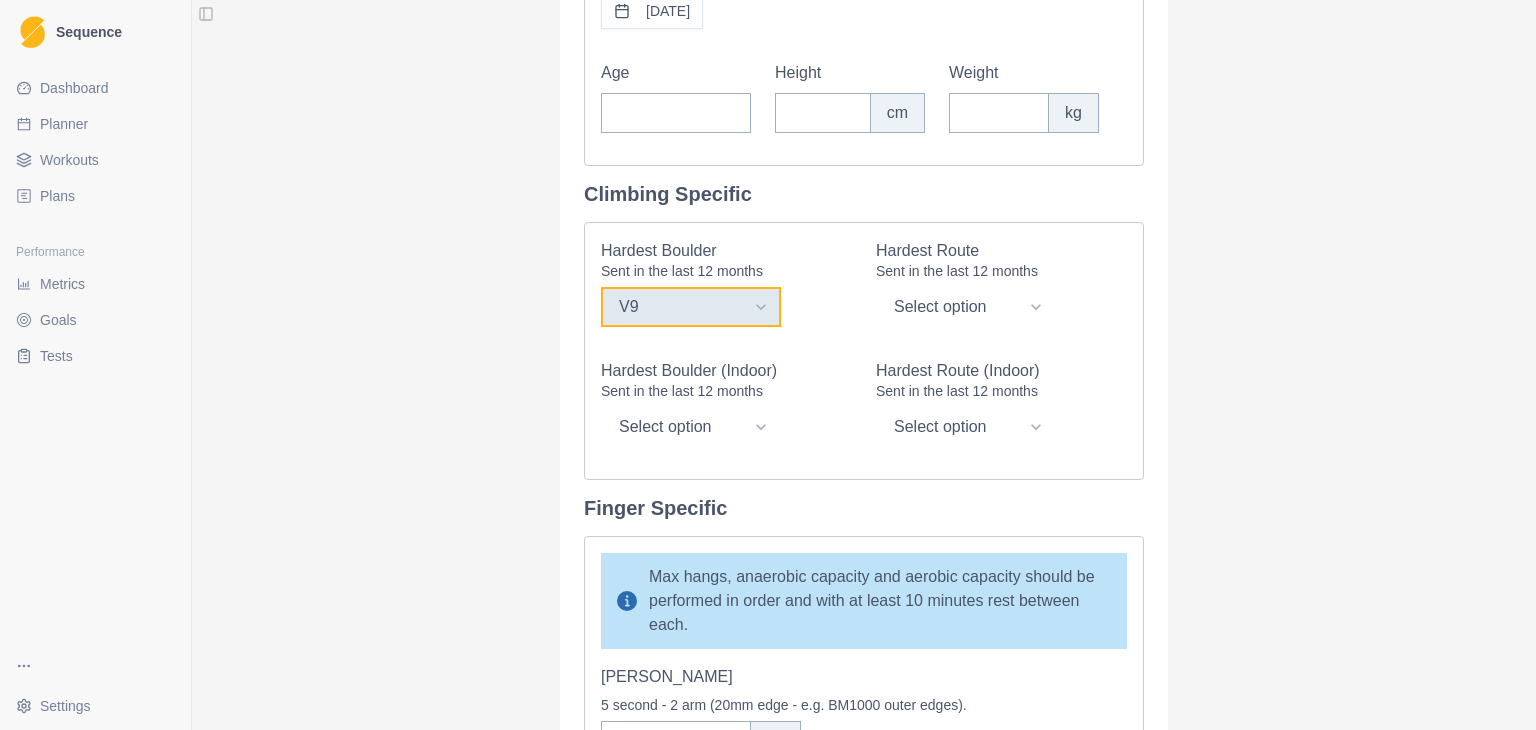 click on "Select option V0 V1 V2 V3 V4 V5 V6 V7 V8 V9 V10 V11 V12 V13 V14 V15 V16" at bounding box center [691, 307] 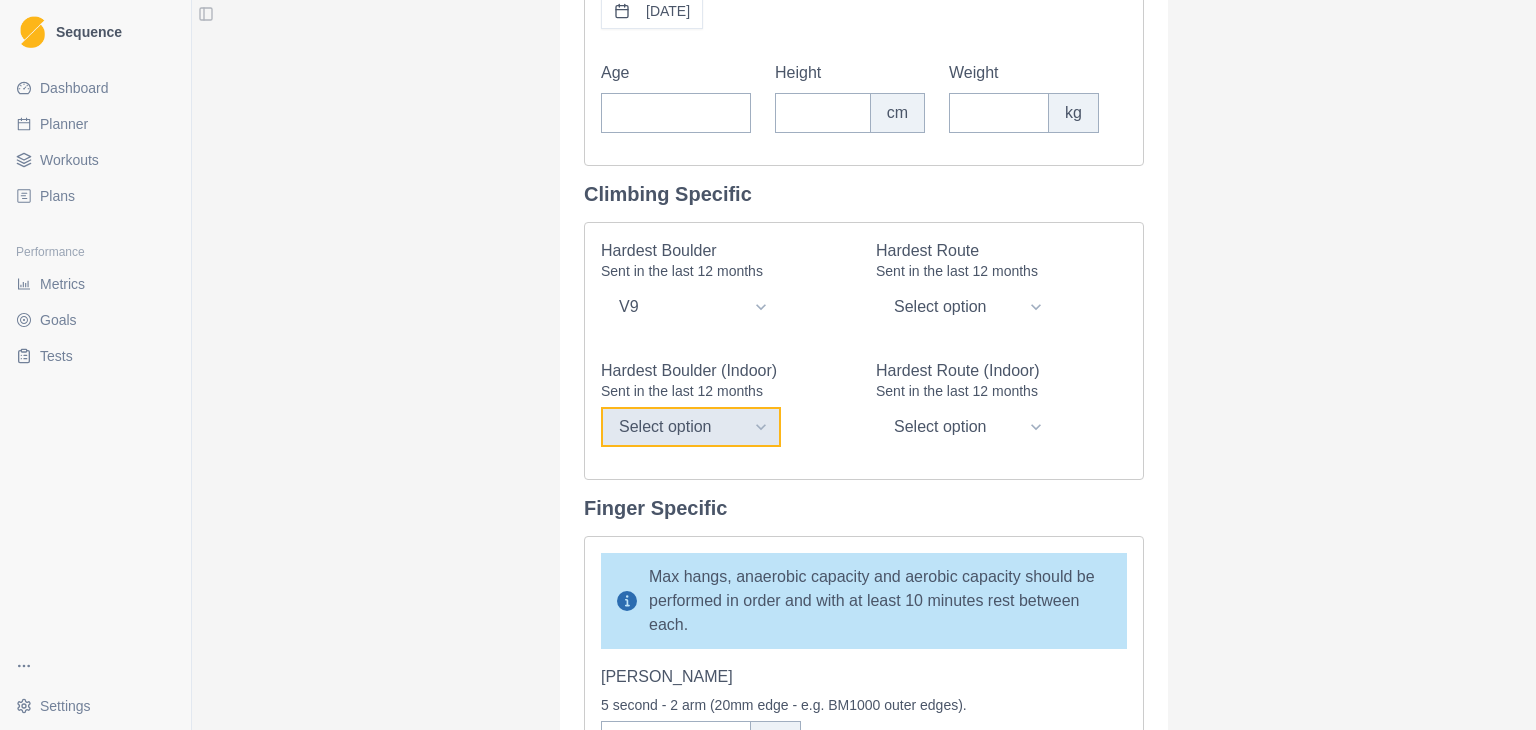 click on "Select option V0 V1 V2 V3 V4 V5 V6 V7 V8 V9 V10 V11 V12 V13 V14 V15 V16" at bounding box center [691, 427] 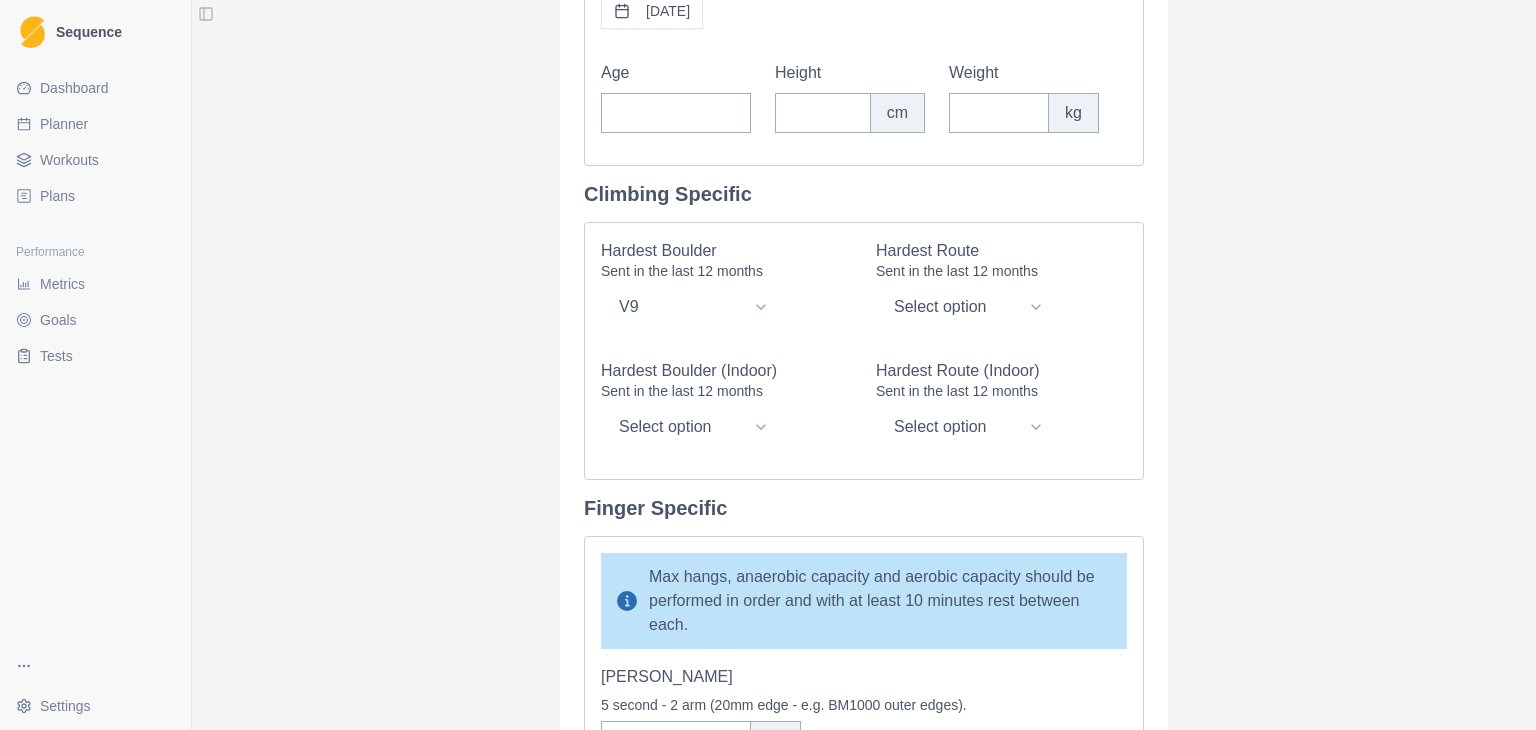 click on "Hardest Boulder (Indoor) Sent in the last 12 months Select option V0 V1 V2 V3 V4 V5 V6 V7 V8 V9 V10 V11 V12 V13 V14 V15 V16" at bounding box center [726, 403] 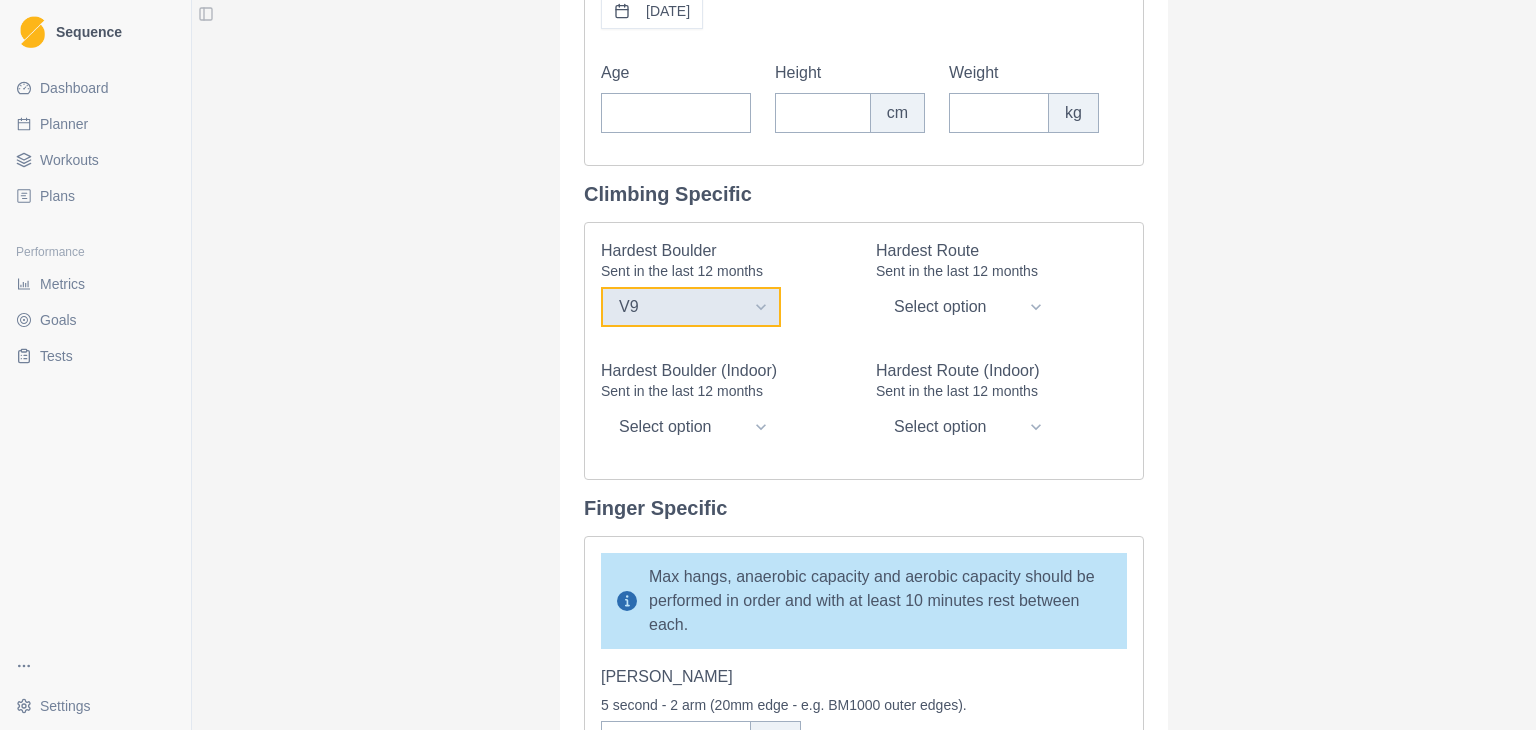 click on "Select option V0 V1 V2 V3 V4 V5 V6 V7 V8 V9 V10 V11 V12 V13 V14 V15 V16" at bounding box center [691, 307] 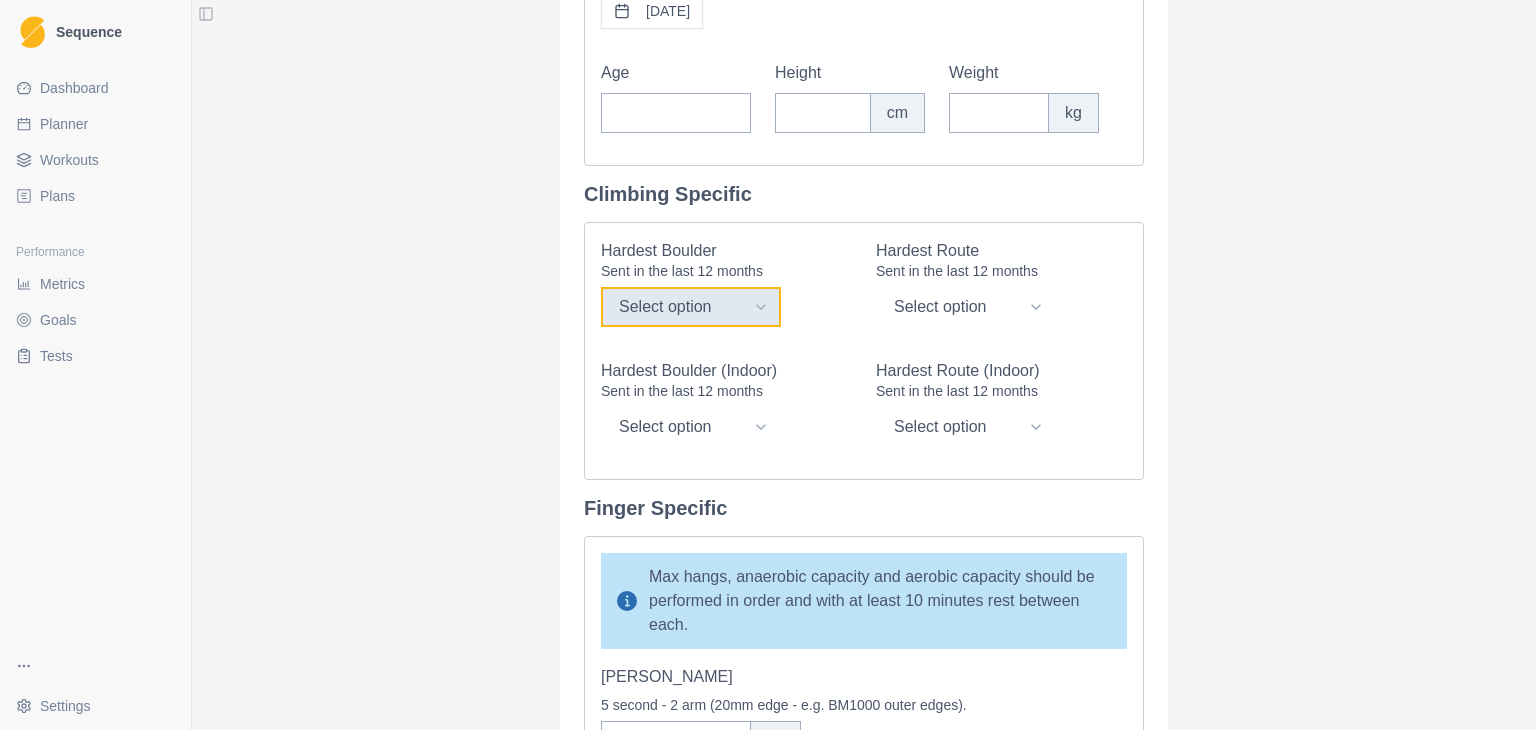click on "Select option V0 V1 V2 V3 V4 V5 V6 V7 V8 V9 V10 V11 V12 V13 V14 V15 V16" at bounding box center (691, 307) 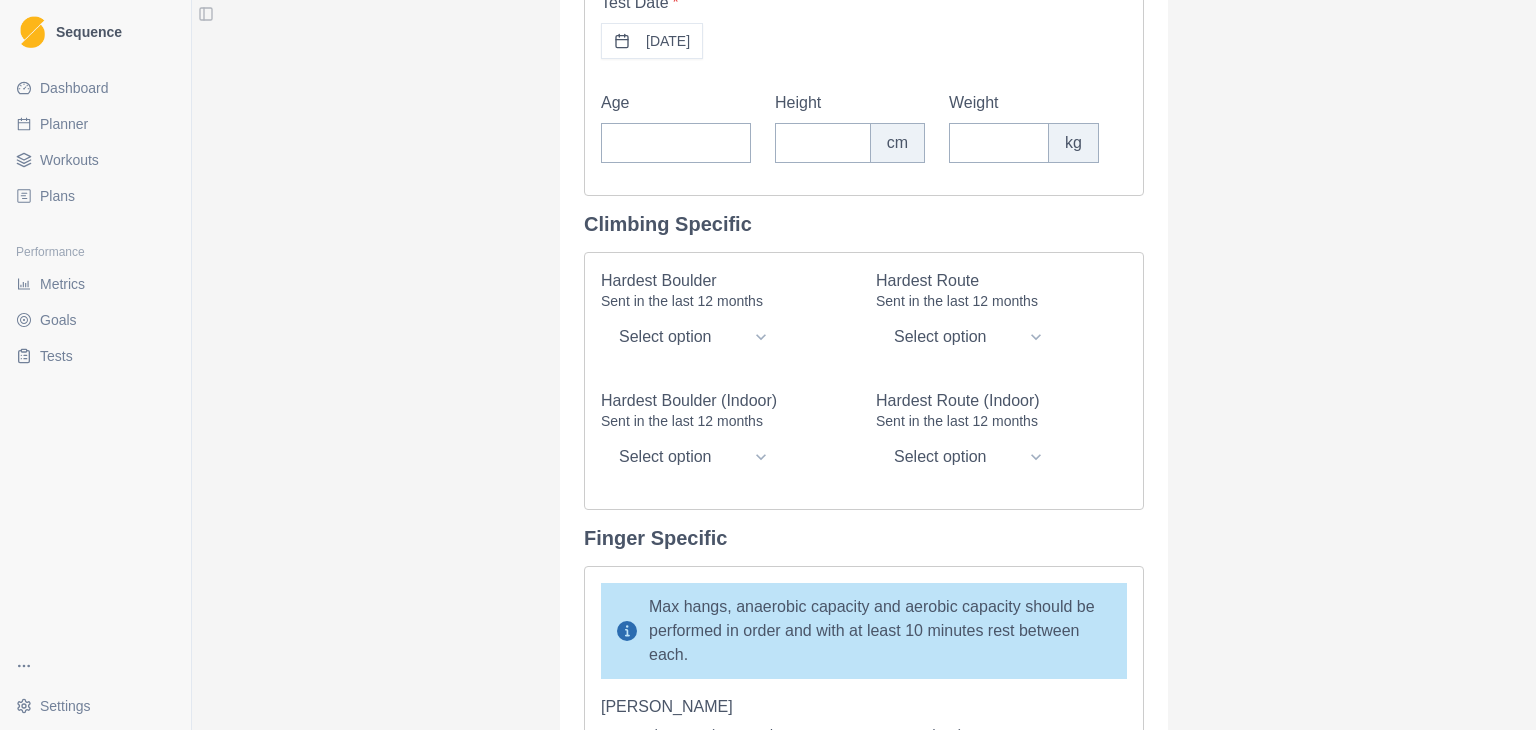 scroll, scrollTop: 0, scrollLeft: 0, axis: both 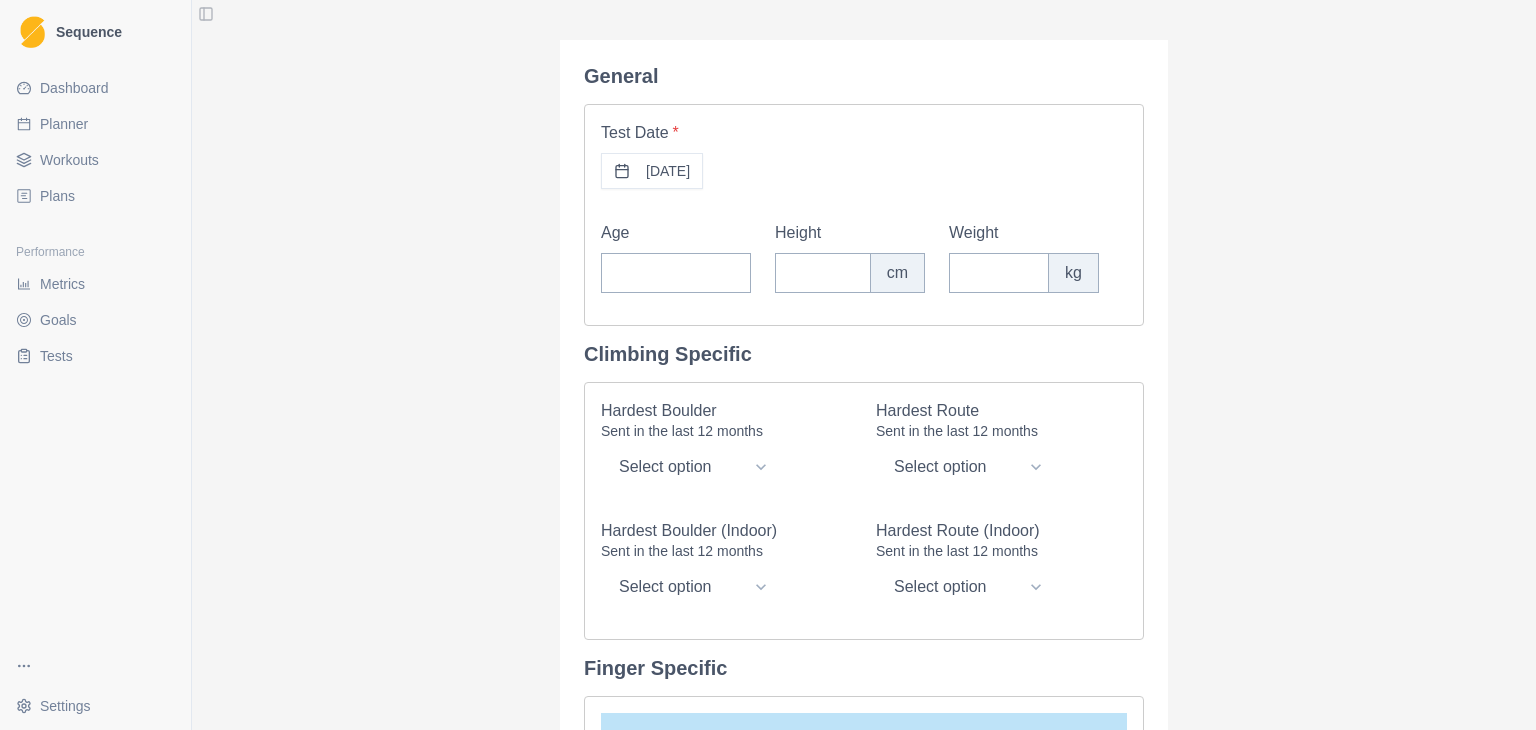 click on "Plans" at bounding box center (57, 196) 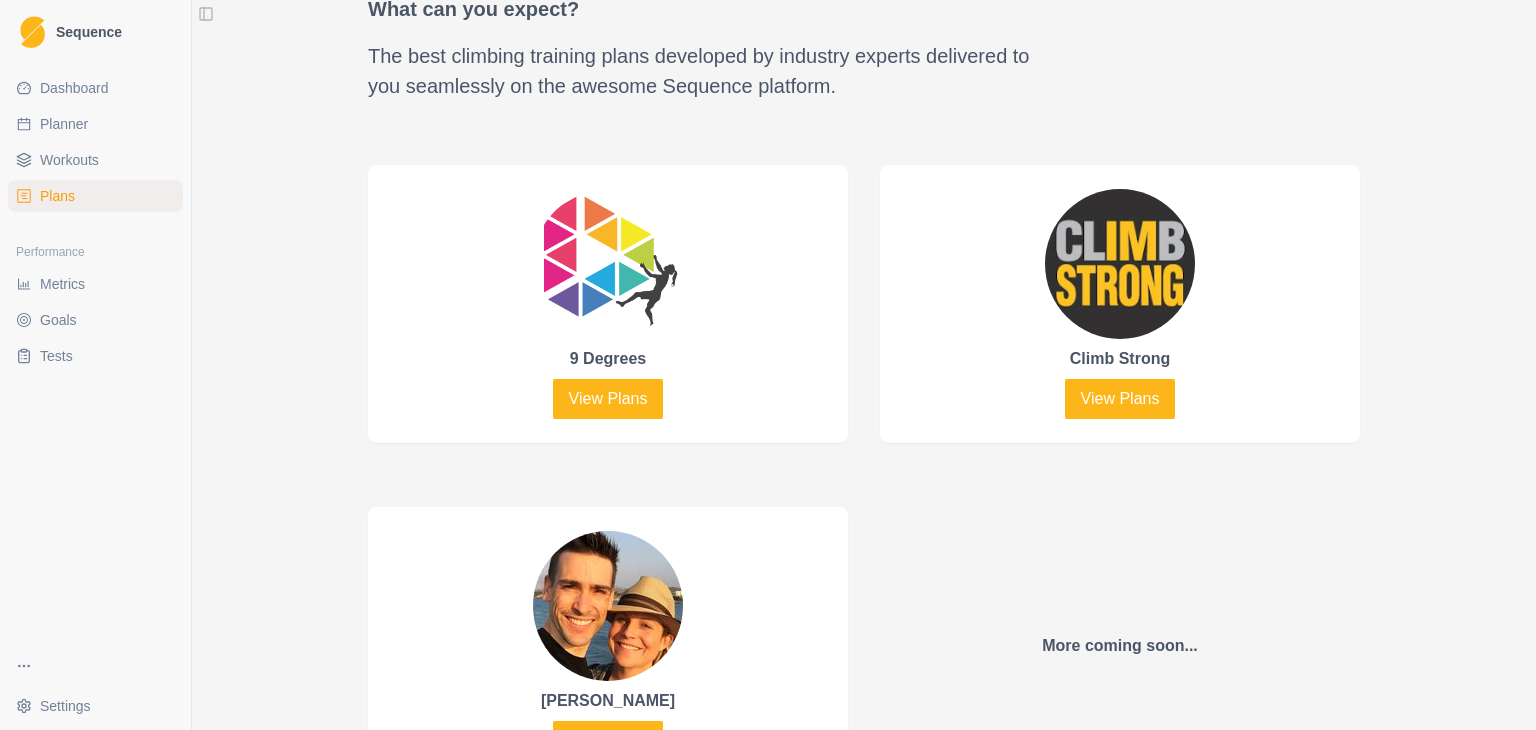 scroll, scrollTop: 1078, scrollLeft: 0, axis: vertical 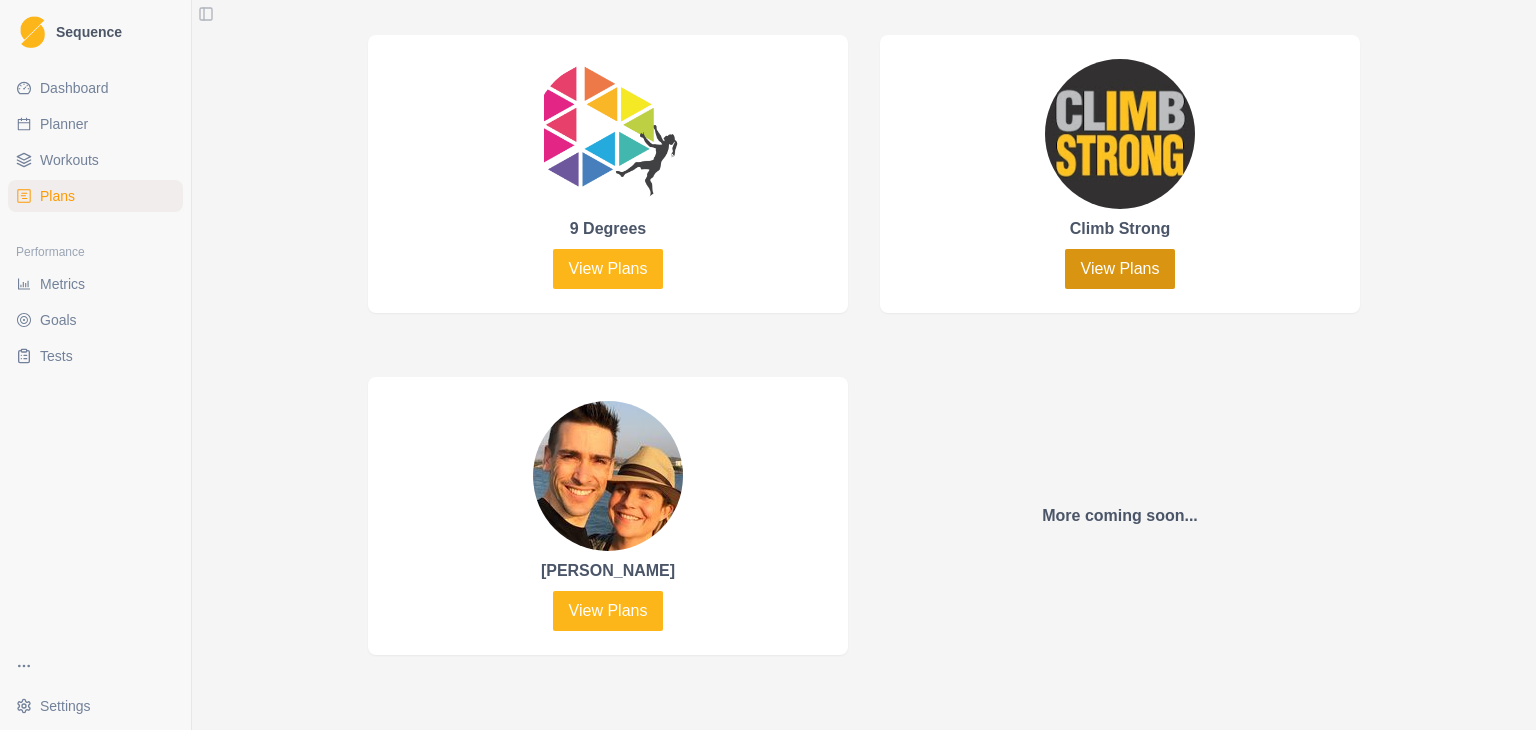 click on "View Plans" at bounding box center [1120, 269] 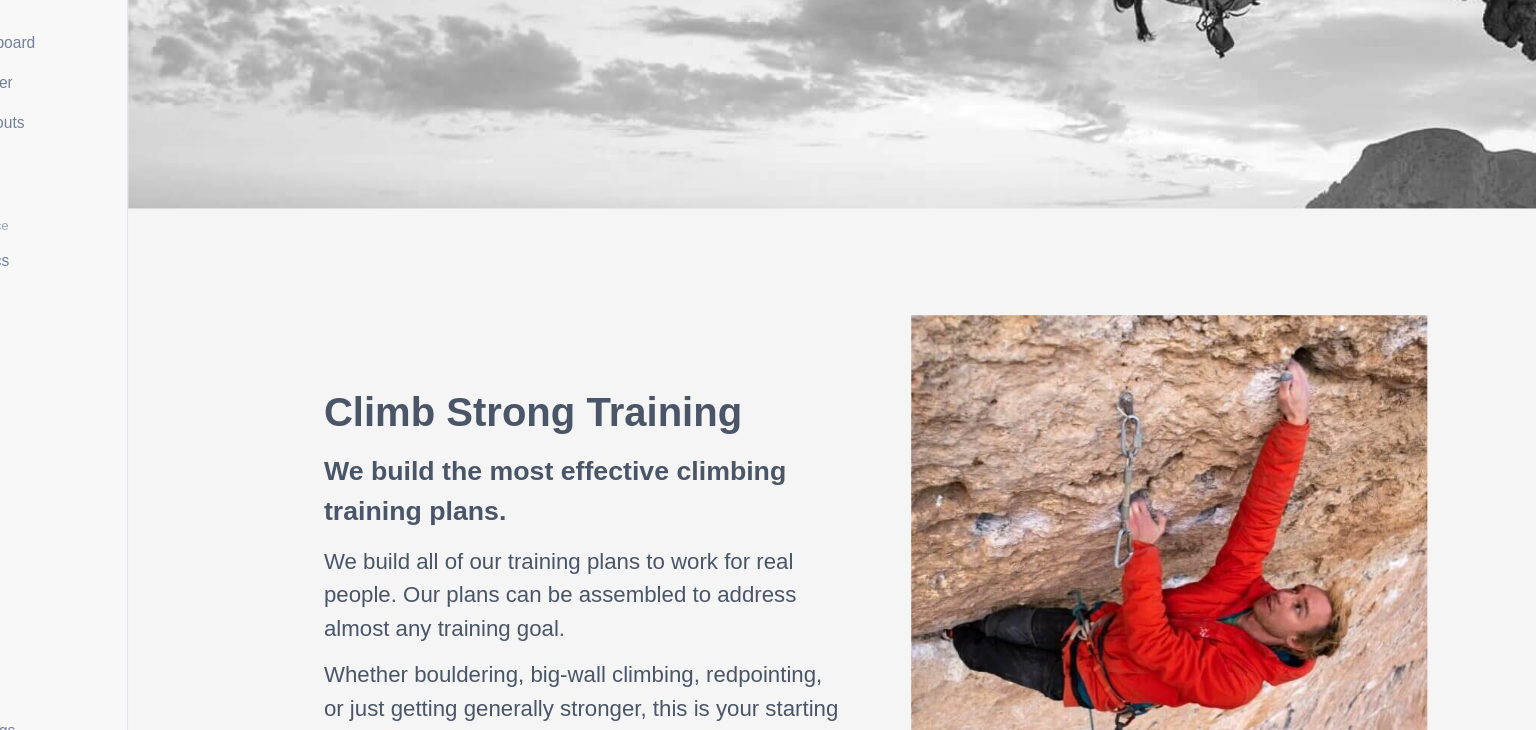 scroll, scrollTop: 276, scrollLeft: 0, axis: vertical 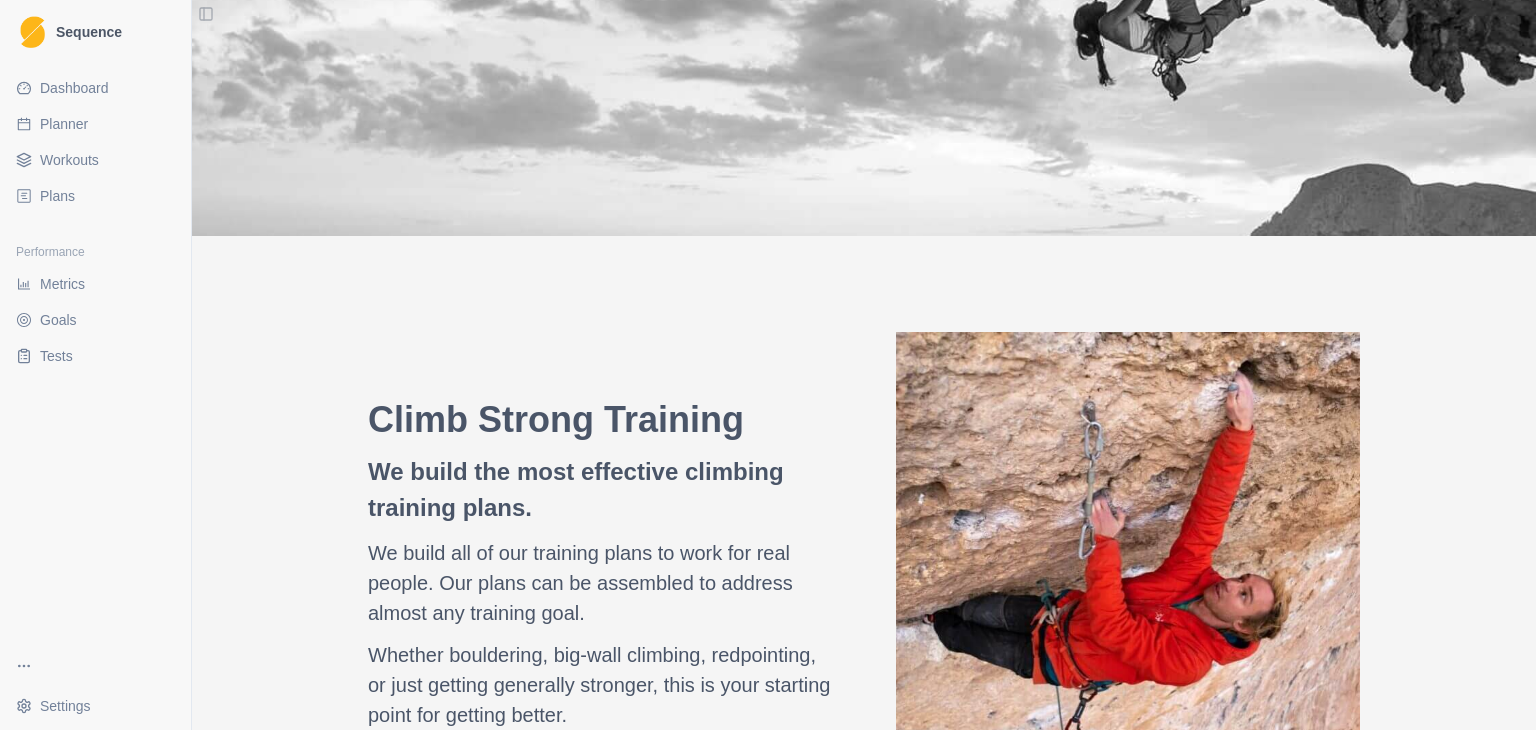 click on "Workouts" at bounding box center (69, 160) 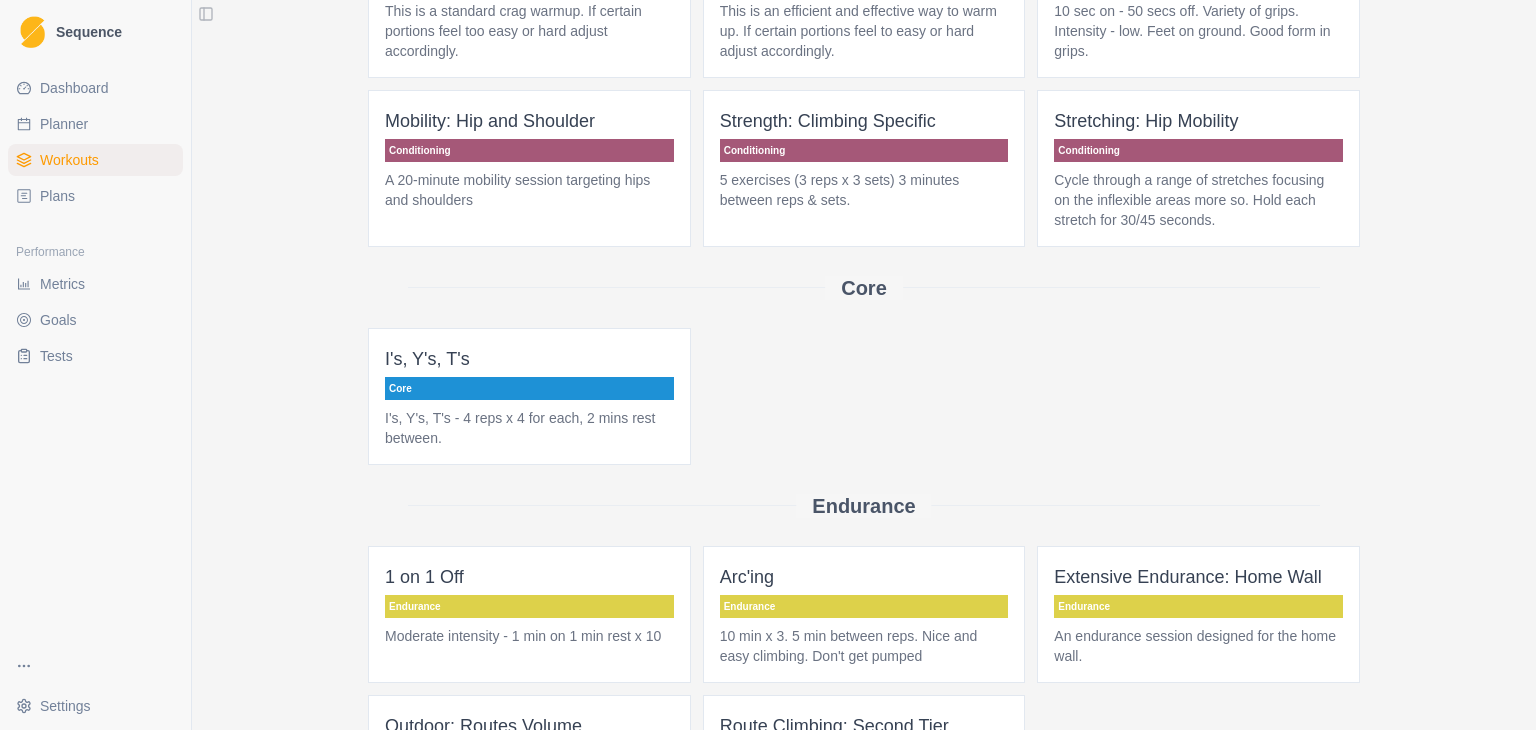 scroll, scrollTop: 0, scrollLeft: 0, axis: both 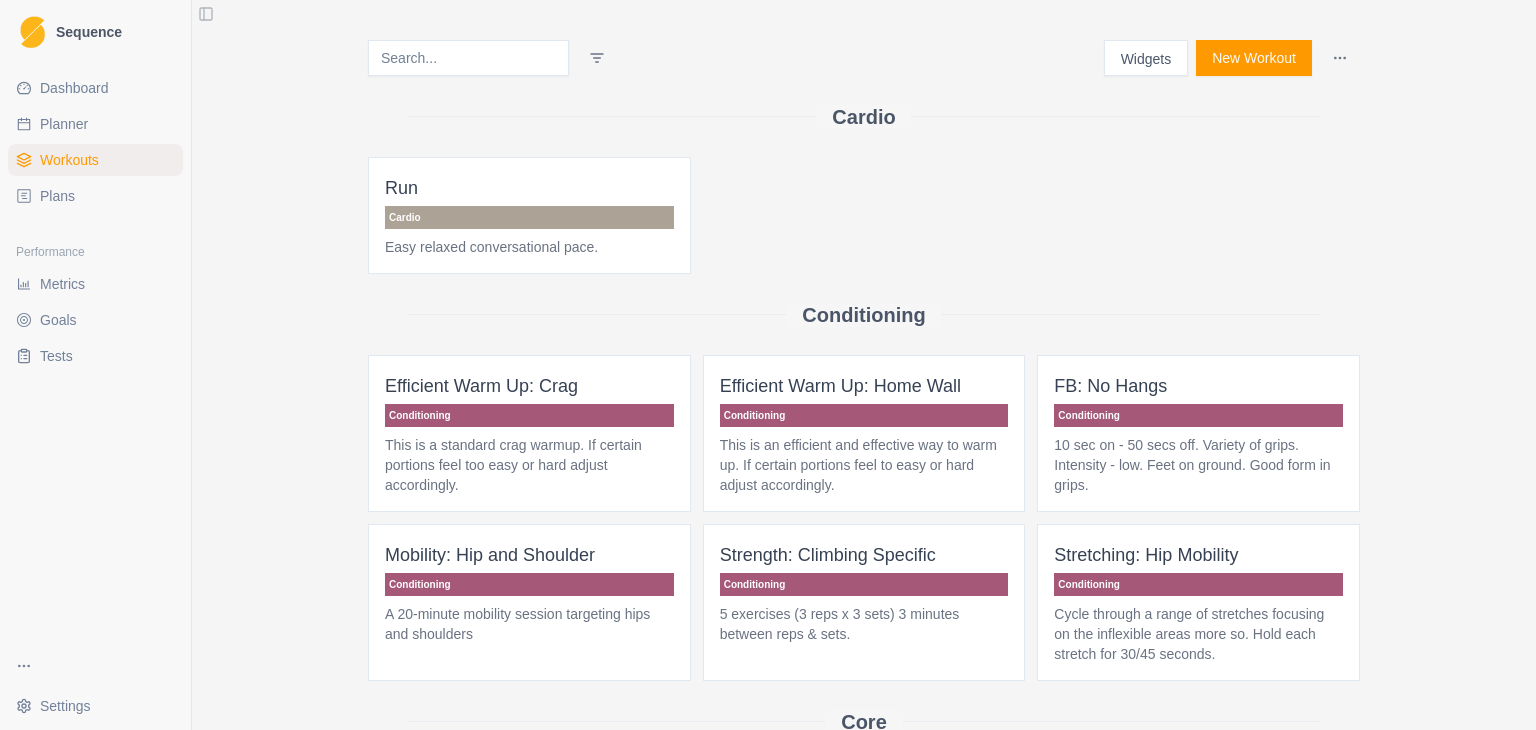 click on "Widgets" at bounding box center [1146, 58] 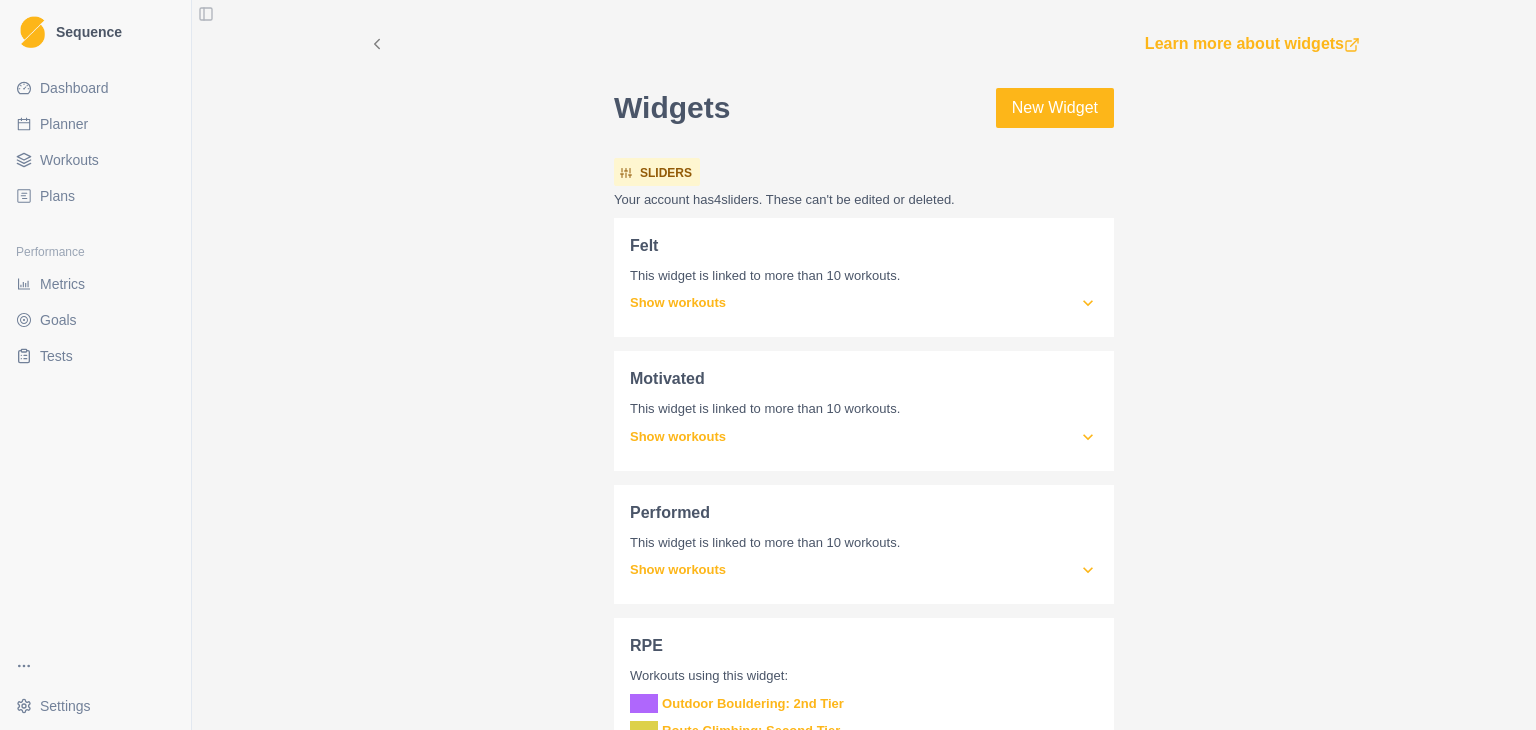 click on "Dashboard" at bounding box center [74, 88] 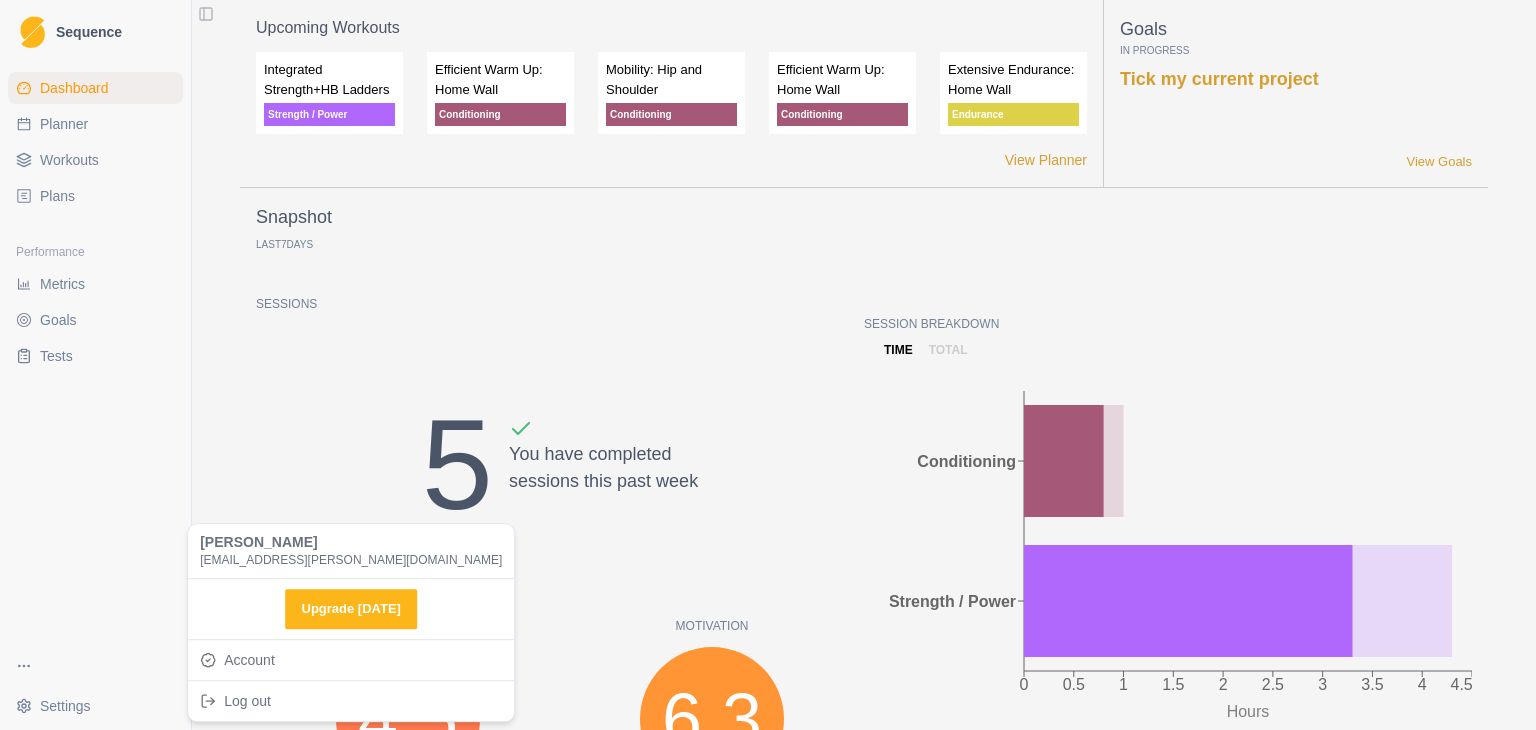 click on "Sequence Dashboard Planner Workouts Plans Performance Metrics Goals Tests Settings Toggle Sidebar Upcoming Workouts Integrated Strength+HB Ladders Strength / Power Efficient Warm Up: Home Wall Conditioning Mobility: Hip and Shoulder Conditioning Efficient Warm Up: Home Wall Conditioning Extensive Endurance: Home Wall Endurance View Planner Goals In Progress Tick my current project View Goals Snapshot Last  7  Days Sessions 5 You have completed     sessions this past week Feeling 4.5 Felt Score n/a  from last week Motivation 6.3 Motivation Score n/a  from last week Performance 5.7 Performance Score n/a  from last week RPE 6.7 RPE Score n/a  from last week Session Breakdown time total 0 0.5 1 1.5 2 2.5 3 3.5 4 4.5 Hours Conditioning Strength / Power 4.1 Hours n/a  from last week 0 Days on Rock 5 Rest days Recent Milestones Good job on your last 4 weeks! 💪 4 weeks after using Sequence View Milestones Recent Notes What's Next? Choose either route climbing or bouldering, no need to do both! 15" at bounding box center (768, 365) 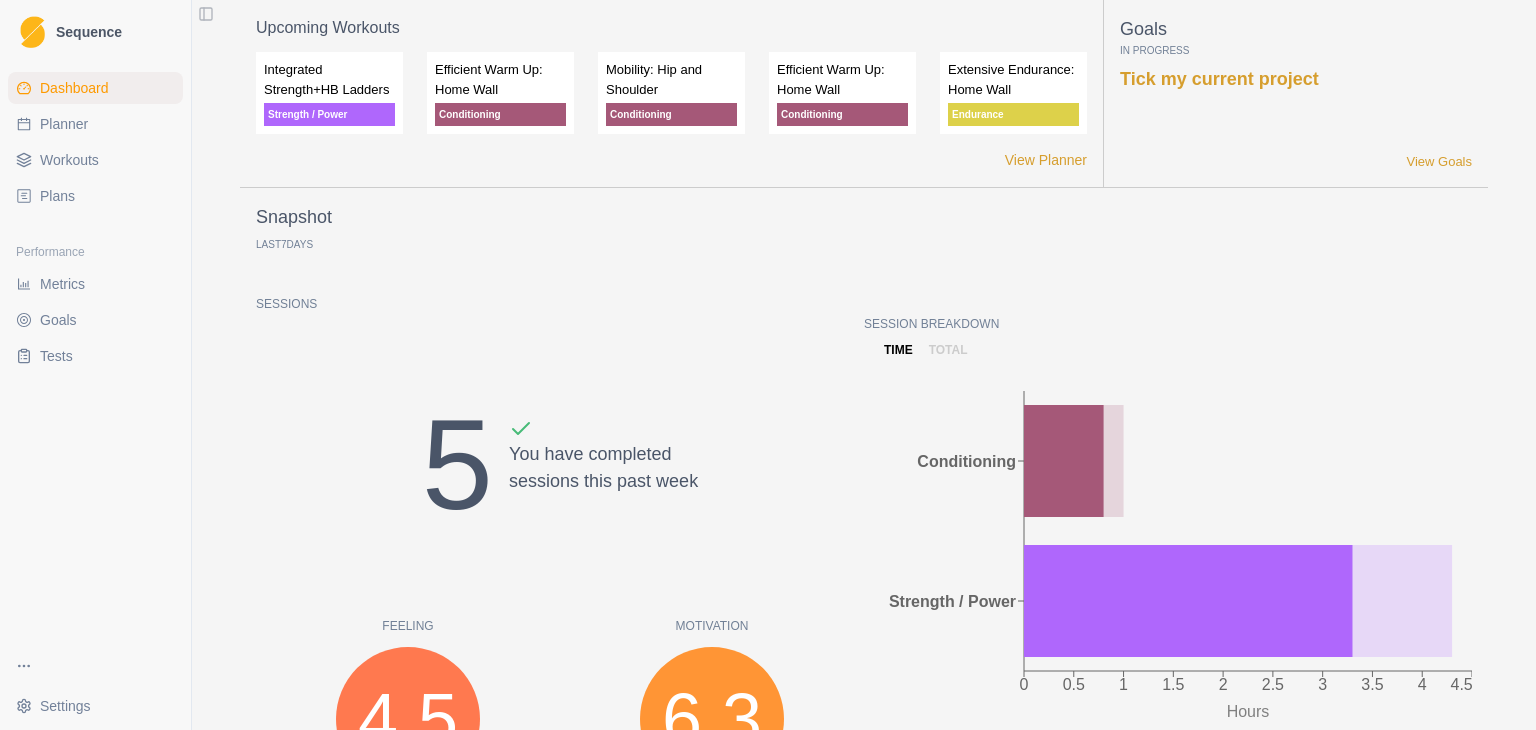 click on "Plans" at bounding box center [95, 196] 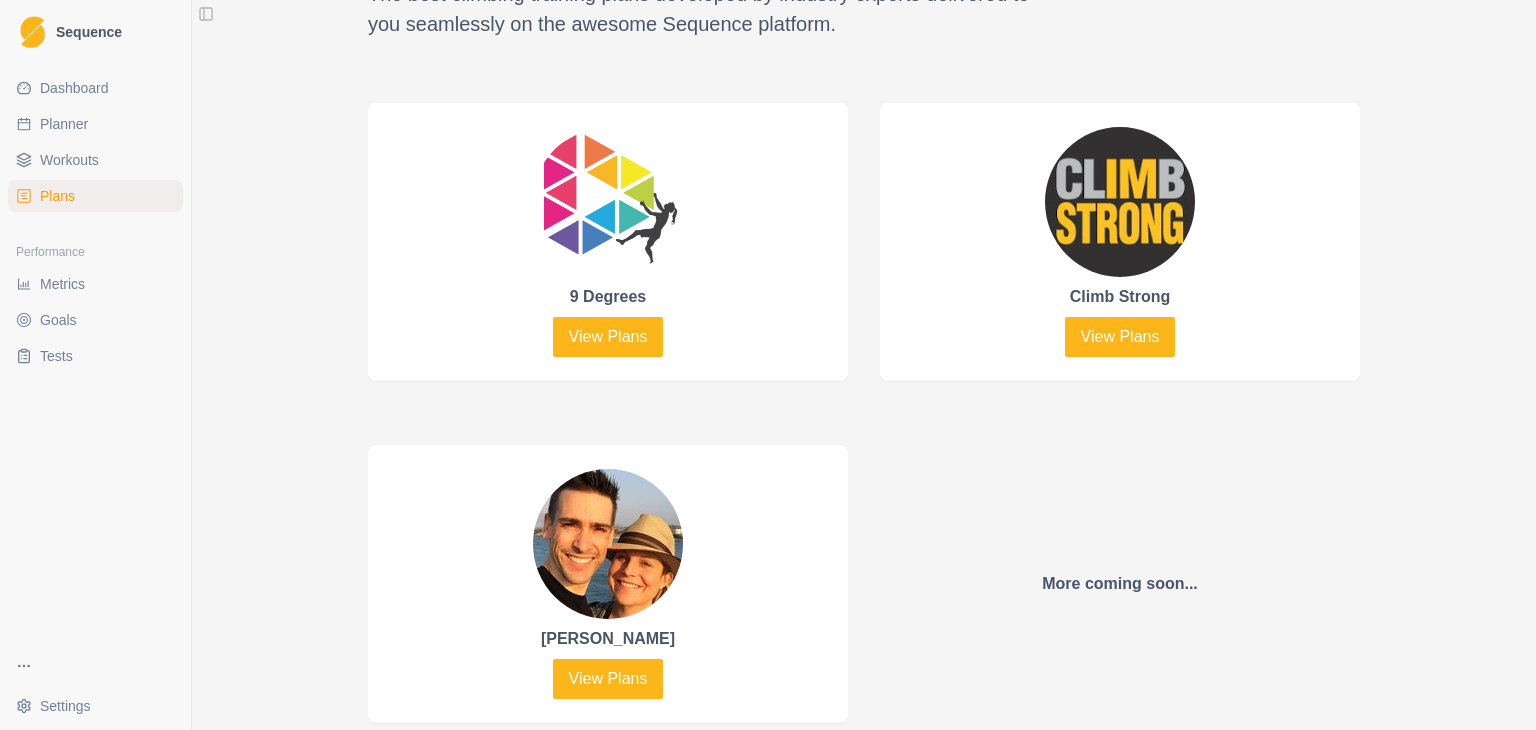 scroll, scrollTop: 1004, scrollLeft: 0, axis: vertical 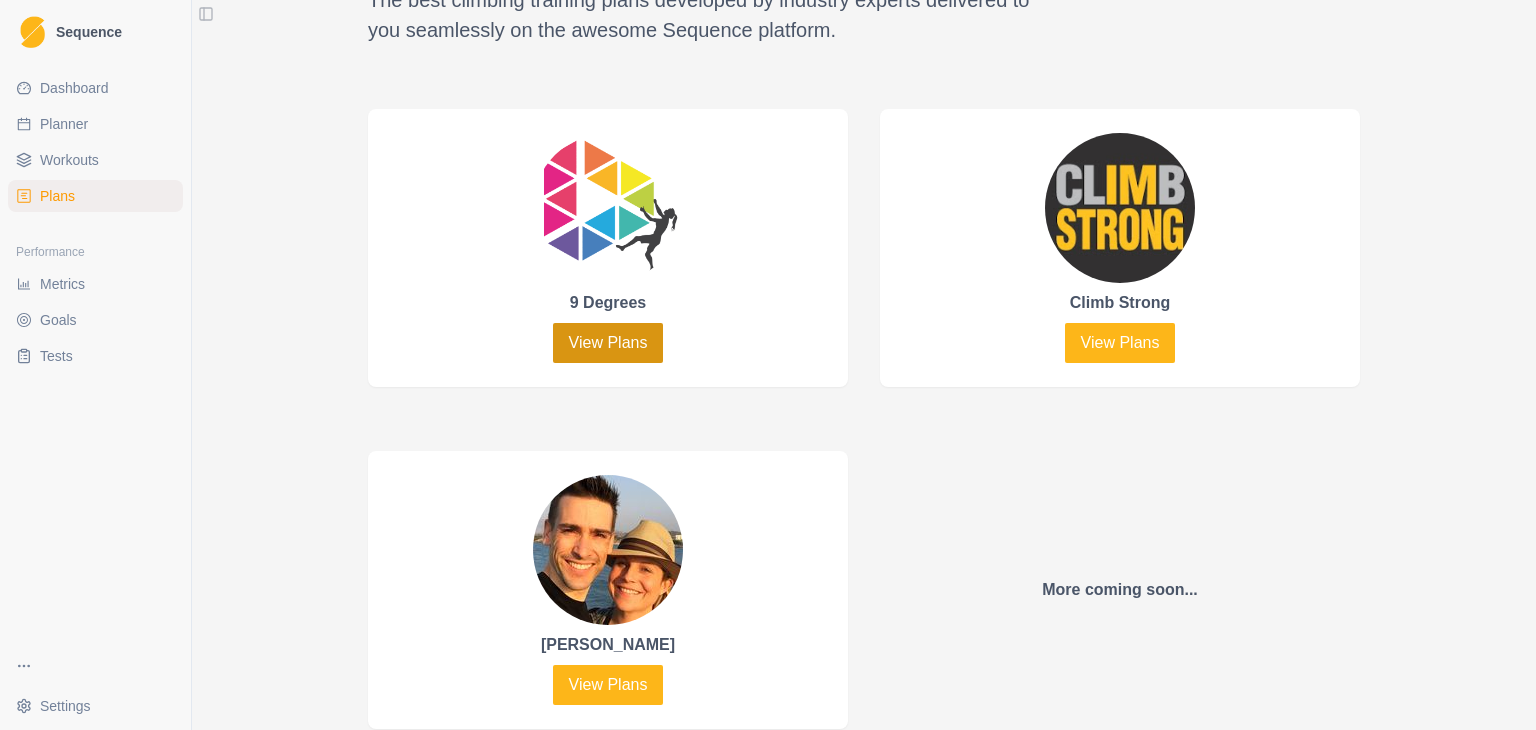 click on "View Plans" at bounding box center (608, 343) 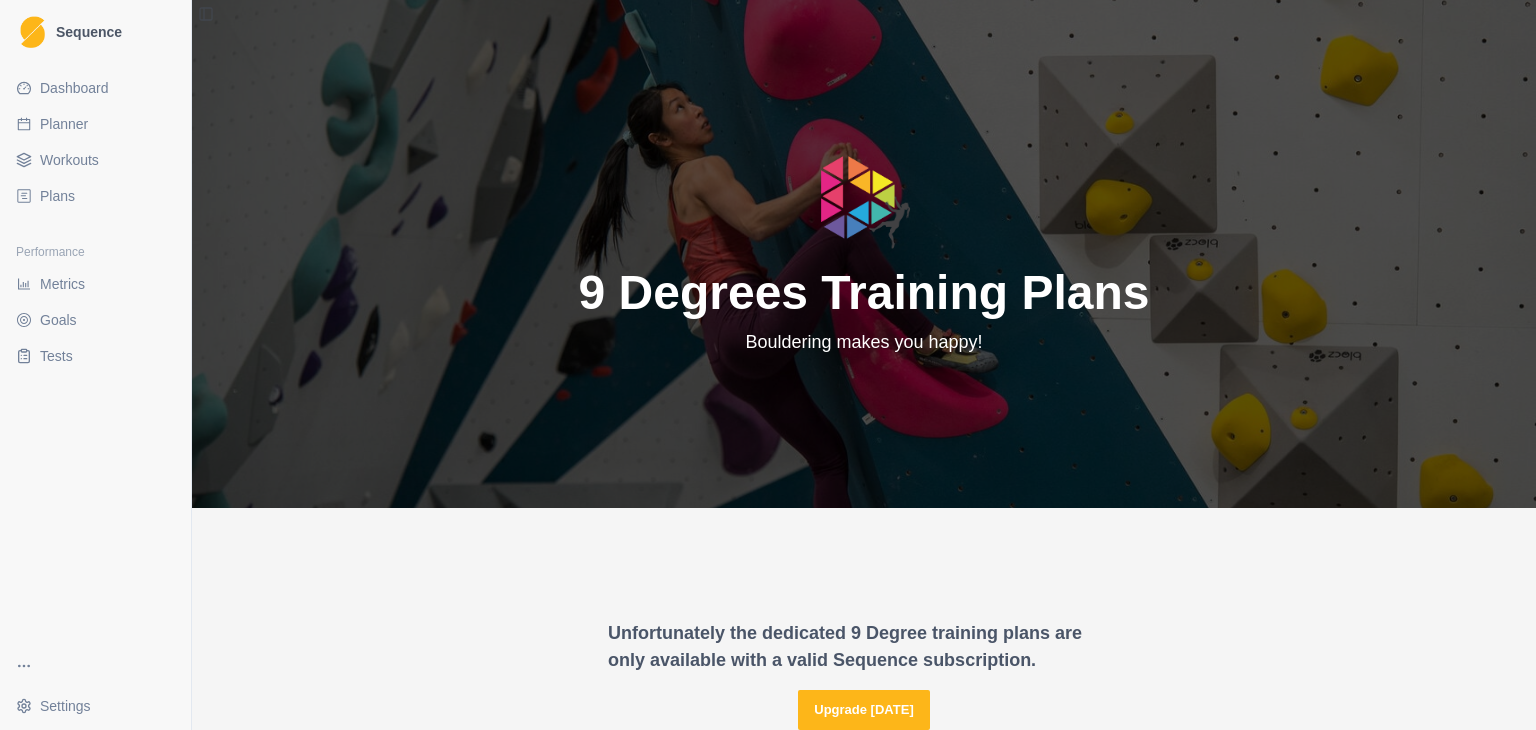 click on "Plans" at bounding box center [95, 196] 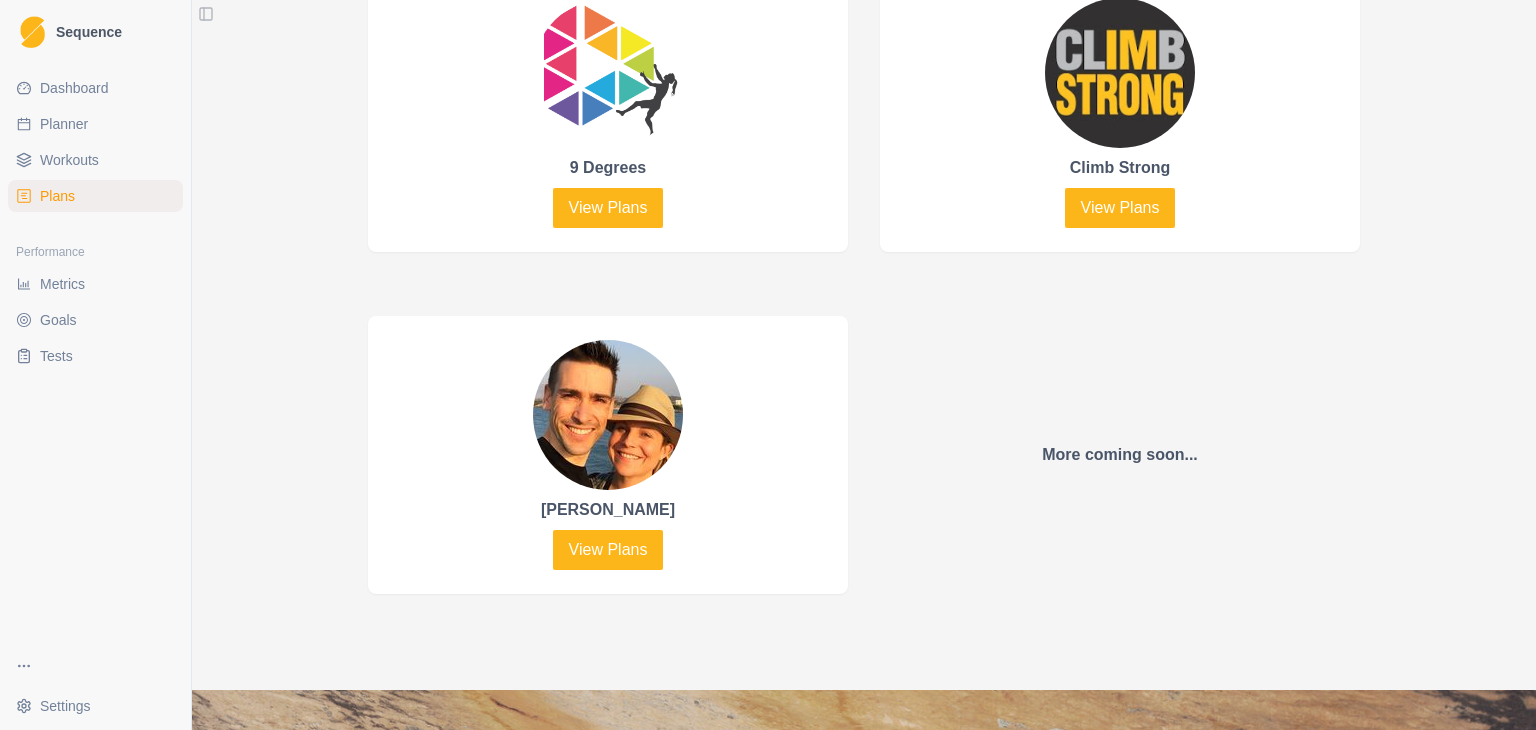scroll, scrollTop: 1144, scrollLeft: 0, axis: vertical 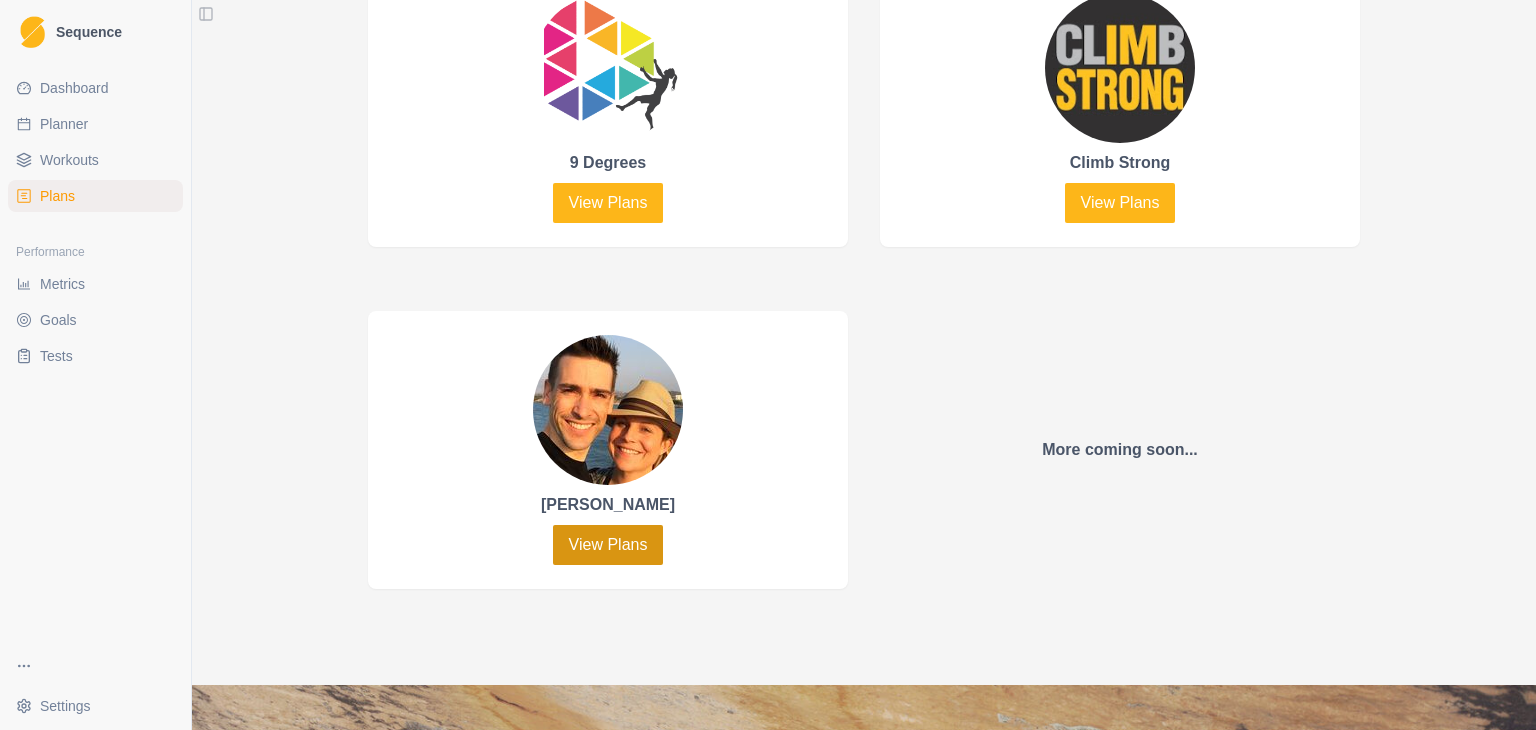 click on "View Plans" at bounding box center (608, 545) 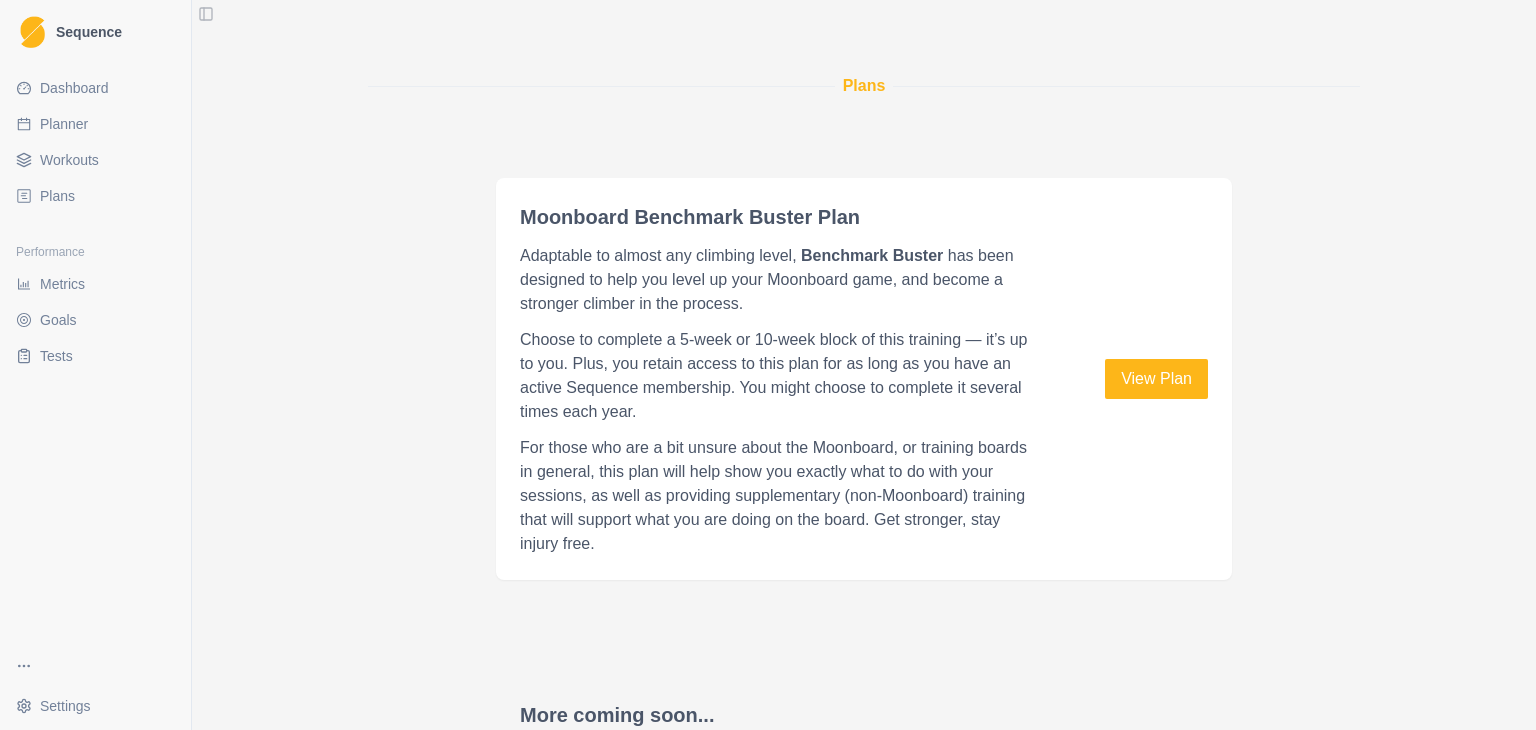 scroll, scrollTop: 1297, scrollLeft: 0, axis: vertical 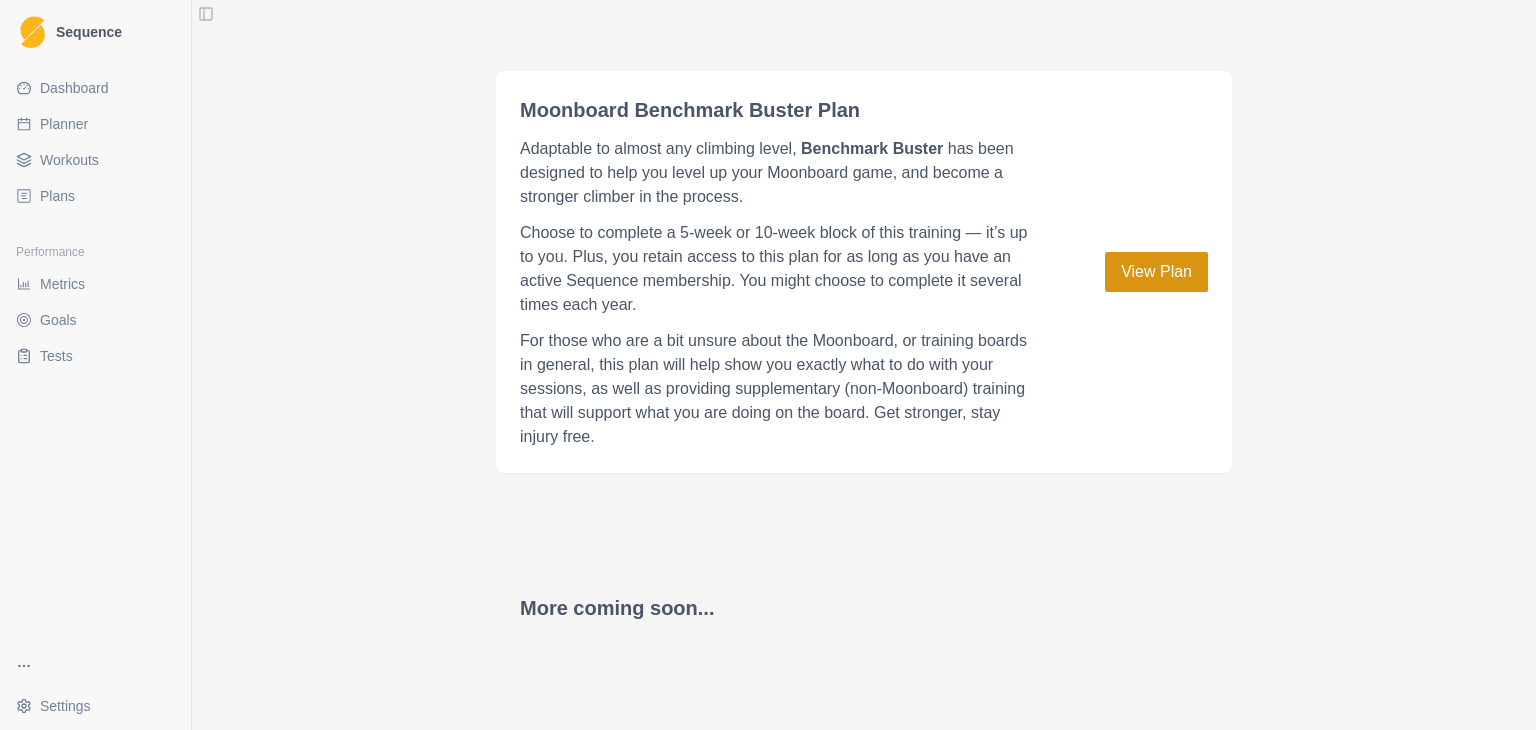 click on "View Plan" at bounding box center [1156, 272] 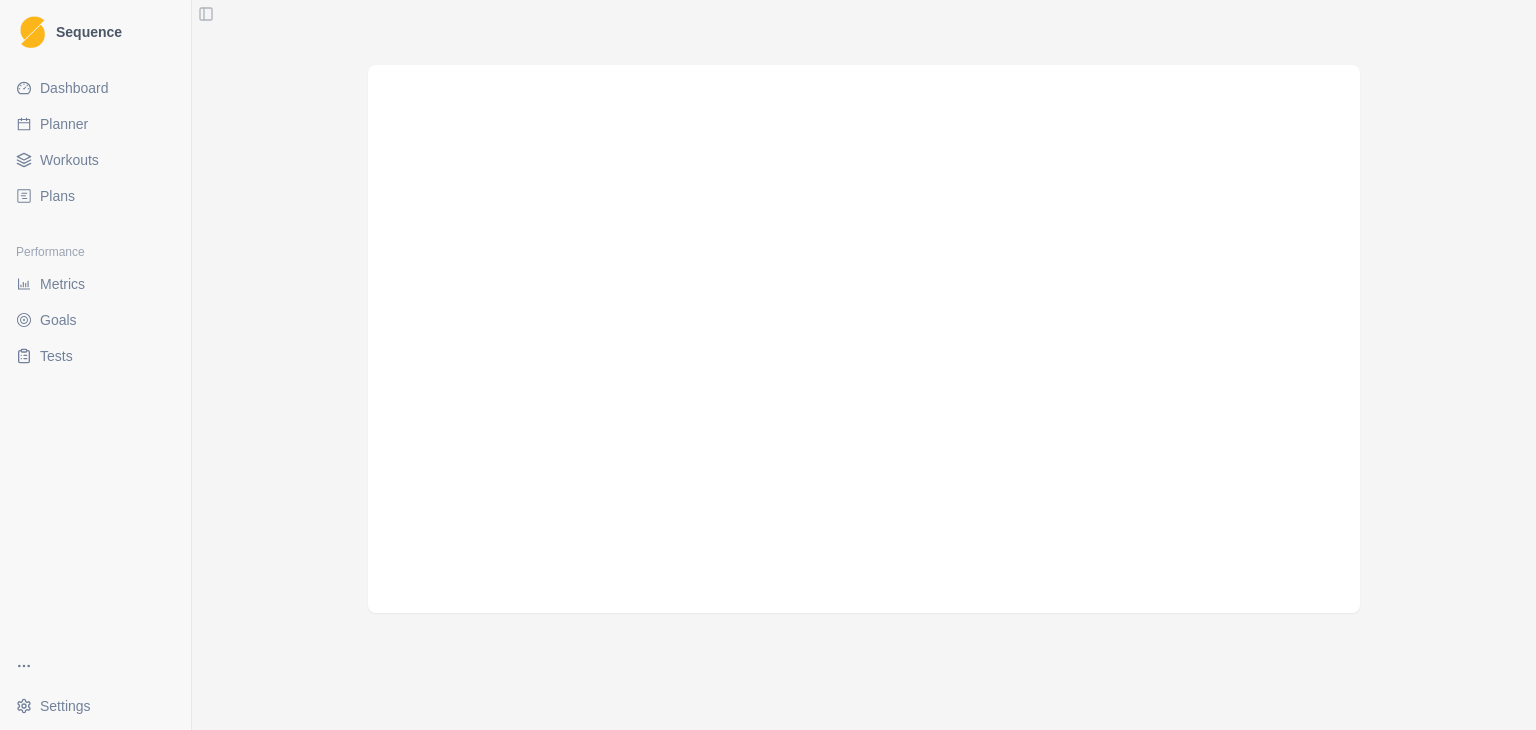 scroll, scrollTop: 1050, scrollLeft: 0, axis: vertical 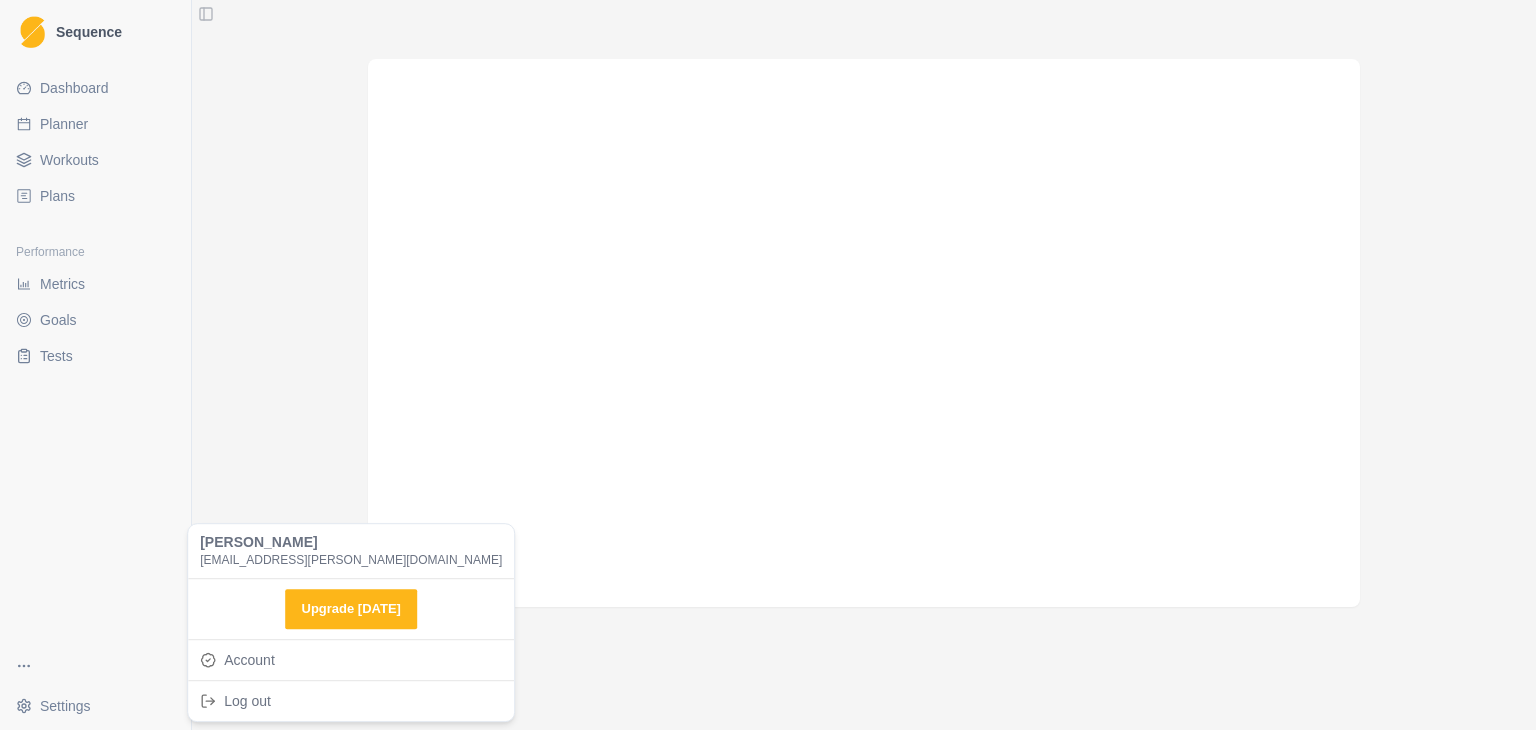 click on "Sequence Dashboard Planner Workouts Plans Performance Metrics Goals Tests Settings Toggle Sidebar [PERSON_NAME] Cujes Plans Moonboard Benchmark Buster Plan Designed specifically for the Moonboard Buy  $119 AUD I designed my Benchmark Buster plan based on my own training protocols on my Moonboards over the past five years. It can be adapted to almost any climbing level. For those who are a bit unsure about the Moonboard, or training boards in general, this plan will help show you exactly what to do with your sessions, as well as providing supplementary (non-Moonboard) training that will support what you are doing on the board. Get stronger, stay injury free. 5 weeks or 10 weeks — you choose Moonboard session plans, adaptable to your level Volume and projecting sessions Supplementary training Fingerboard sessions Weekly videos ‘Explainer’ videos Goals of this plan Primary goal:   Smash through those benchmarks! Underlying benefits:   Also:   Weekly time commitment: Ready to smash some benchmarks? 15" at bounding box center (768, 365) 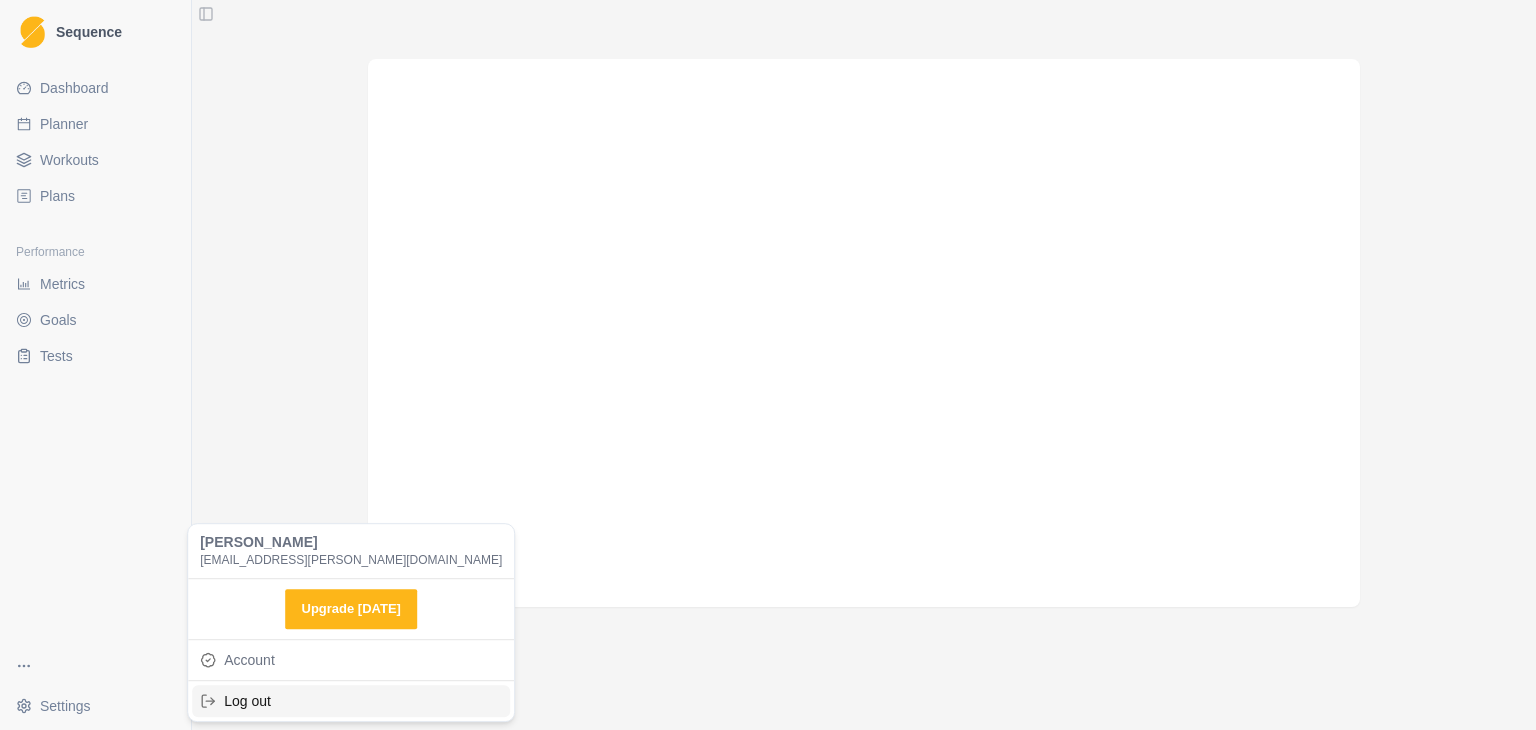 click on "Log out" at bounding box center [351, 701] 